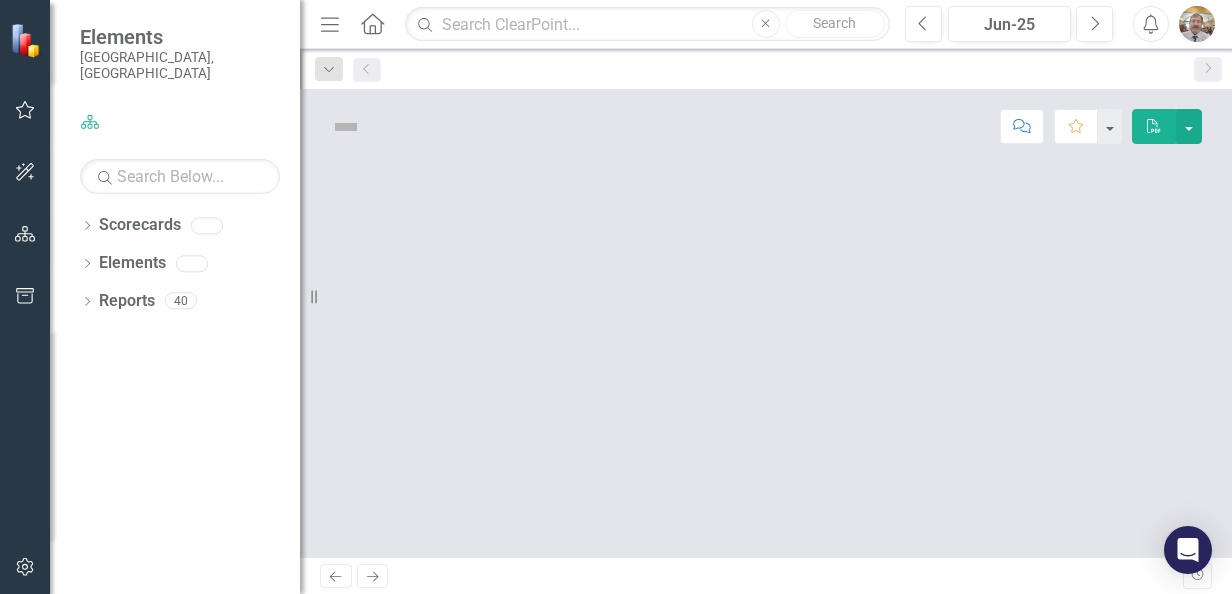 scroll, scrollTop: 0, scrollLeft: 0, axis: both 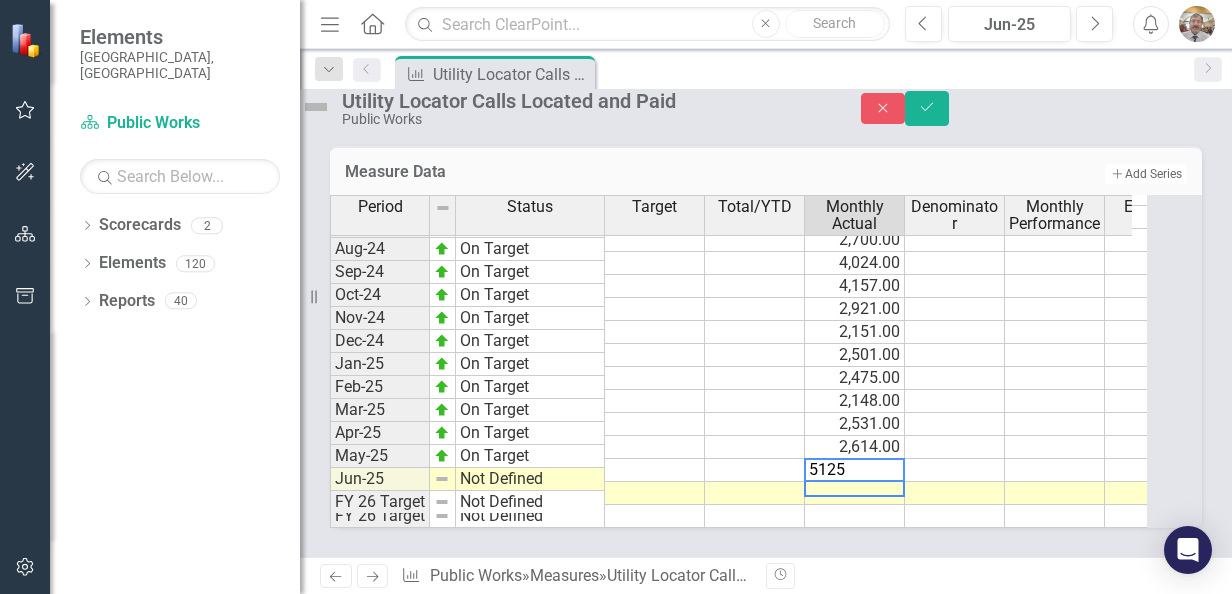 type on "5125" 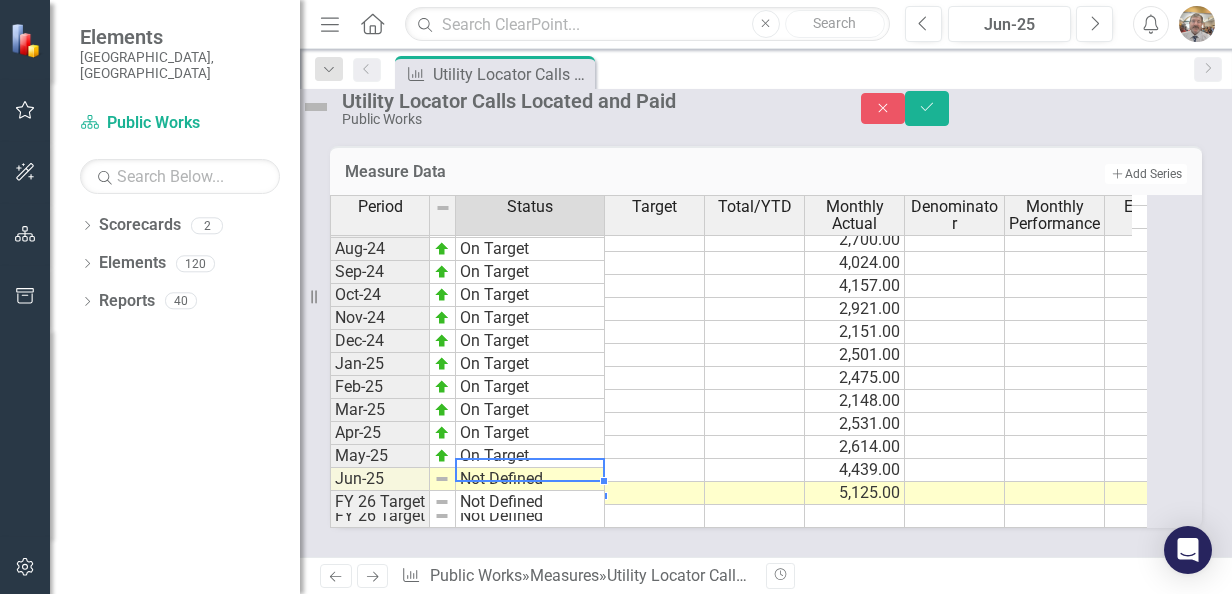 click on "Not Defined" at bounding box center [530, 479] 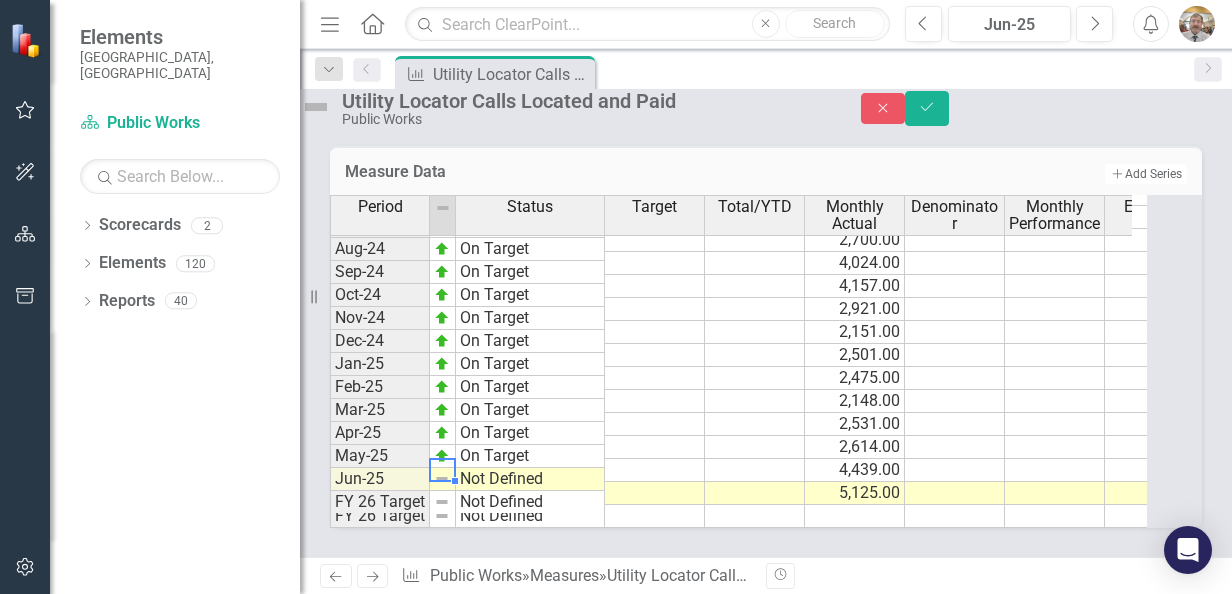 click at bounding box center (442, 479) 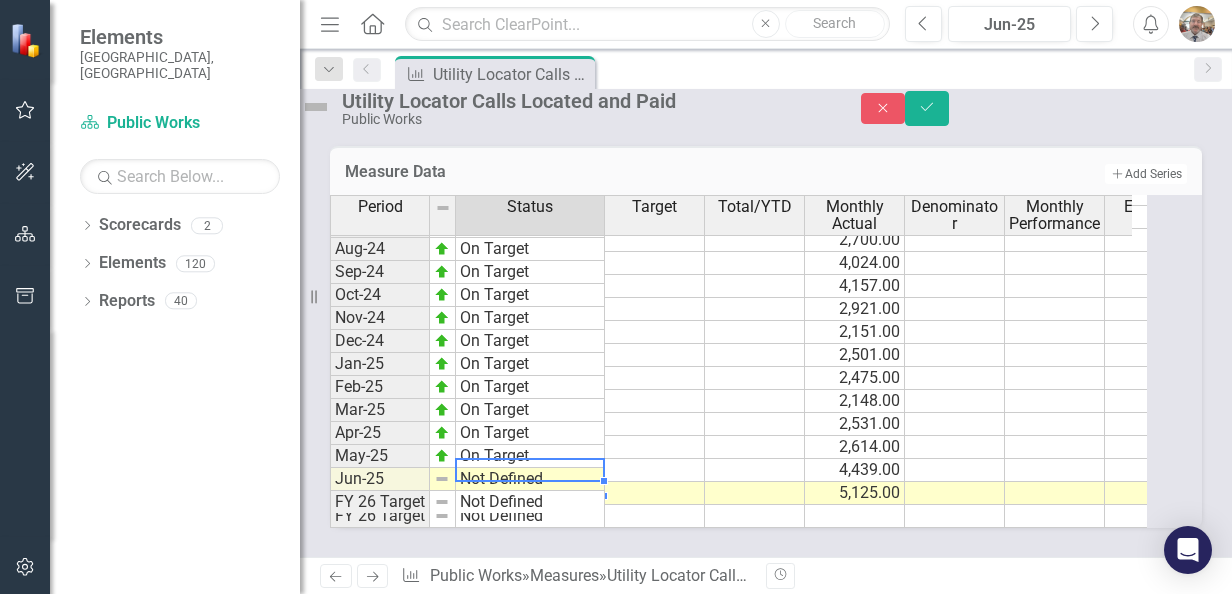 click on "Not Defined" at bounding box center (530, 479) 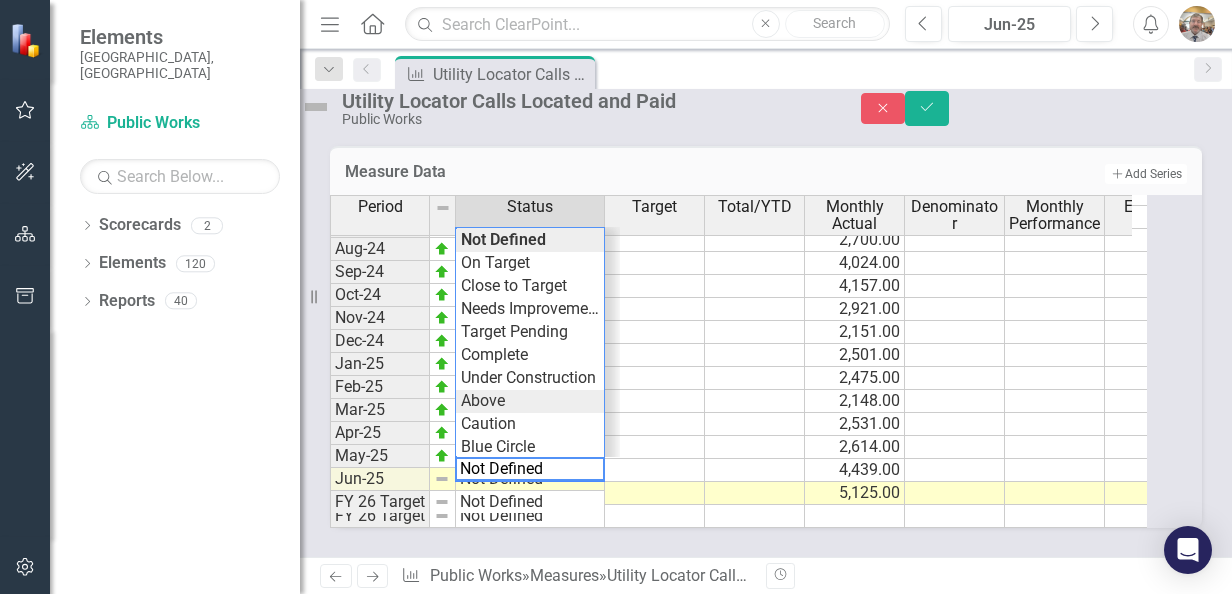 click on "Period Status Target Total/YTD Monthly Actual Denominator Monthly Performance Estimate [DATE]-23 On Target 1,737.00 Aug-23 On Target 1,234.00 Sep-23 On Target 1,531.00 Oct-23 On Target 1,280.00 Nov-23 On Target 1,175.00 Dec-23 On Target 827.00 Jan-24 On Target 127.00 Feb-24 On Target 2,416.00 Mar-24 On Target 2,794.00 Apr-24 On Target 2,954.00 May-24 On Target 3,237.00 Jun-24 On Target 2,621.00 [DATE]-24 On Target 2,700.00 Aug-24 On Target 4,024.00 Sep-24 On Target 4,157.00 Oct-24 On Target 2,921.00 Nov-24 On Target 2,151.00 Dec-24 On Target 2,501.00 Jan-25 On Target 2,475.00 Feb-25 On Target 2,148.00 Mar-25 On Target 2,531.00 Apr-25 On Target 2,614.00 May-25 On Target 4,439.00 Jun-25 Not Defined 5,125.00 FY 26 Target Not Defined Period Status Target Total/YTD Monthly Actual Denominator Monthly Performance Estimate Period Status [DATE]-23 On Target Aug-23 On Target Sep-23 On Target Oct-23 On Target Nov-23 On Target Dec-23 On Target Jan-24 On Target Feb-24 On Target Mar-24 On Target Apr-24 On Target May-24 On Target" at bounding box center [738, 361] 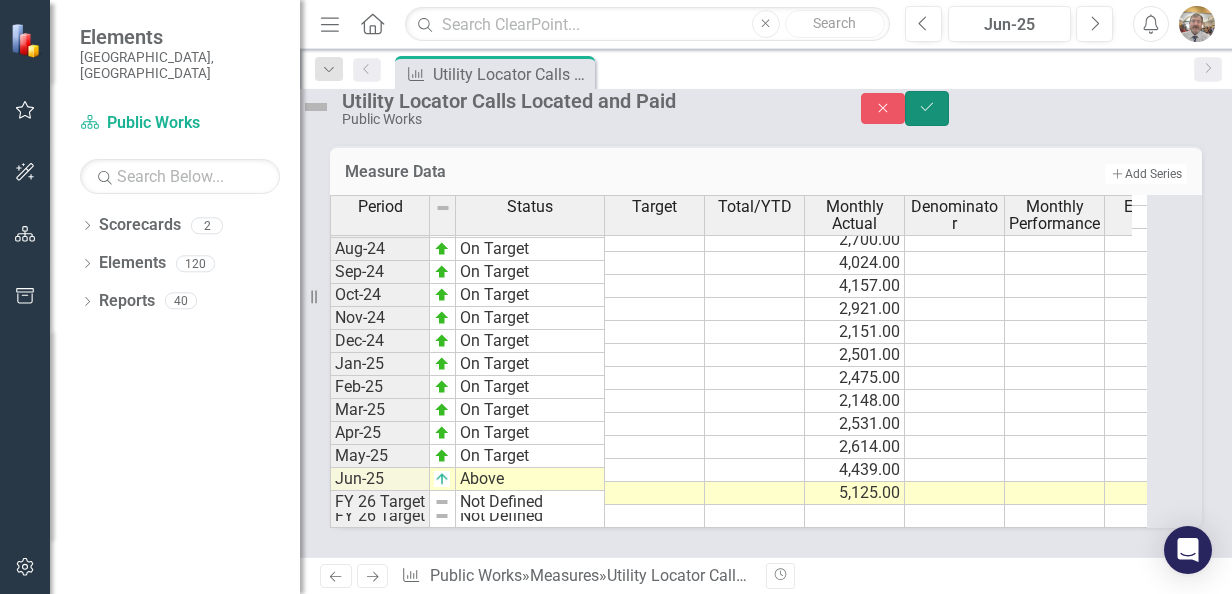 click on "Save" at bounding box center [927, 108] 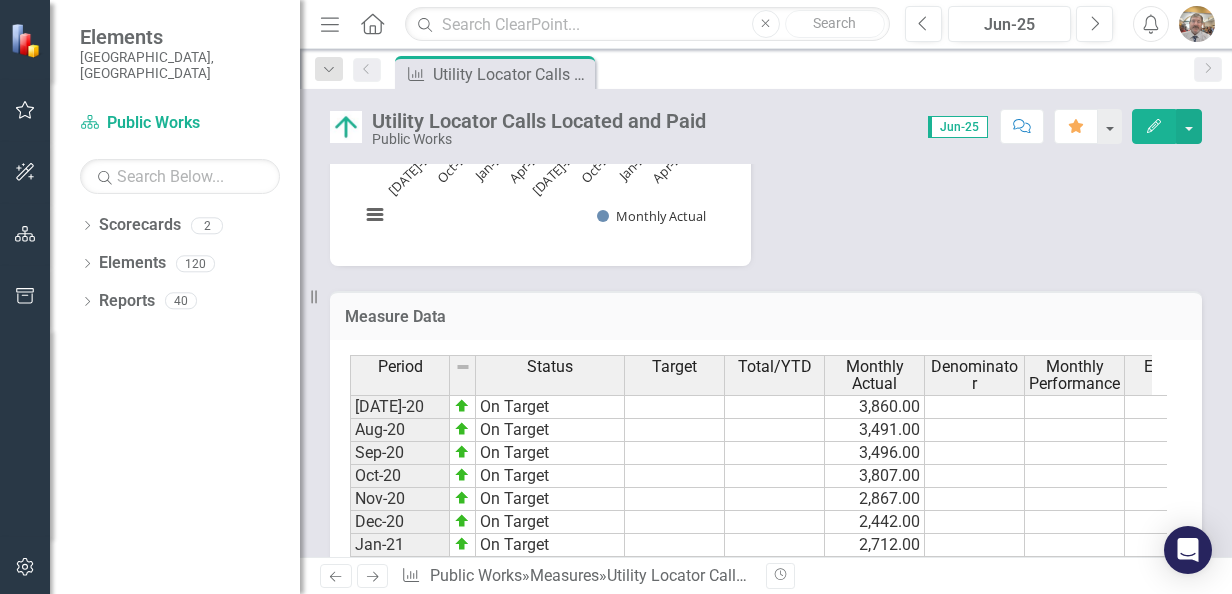 scroll, scrollTop: 904, scrollLeft: 0, axis: vertical 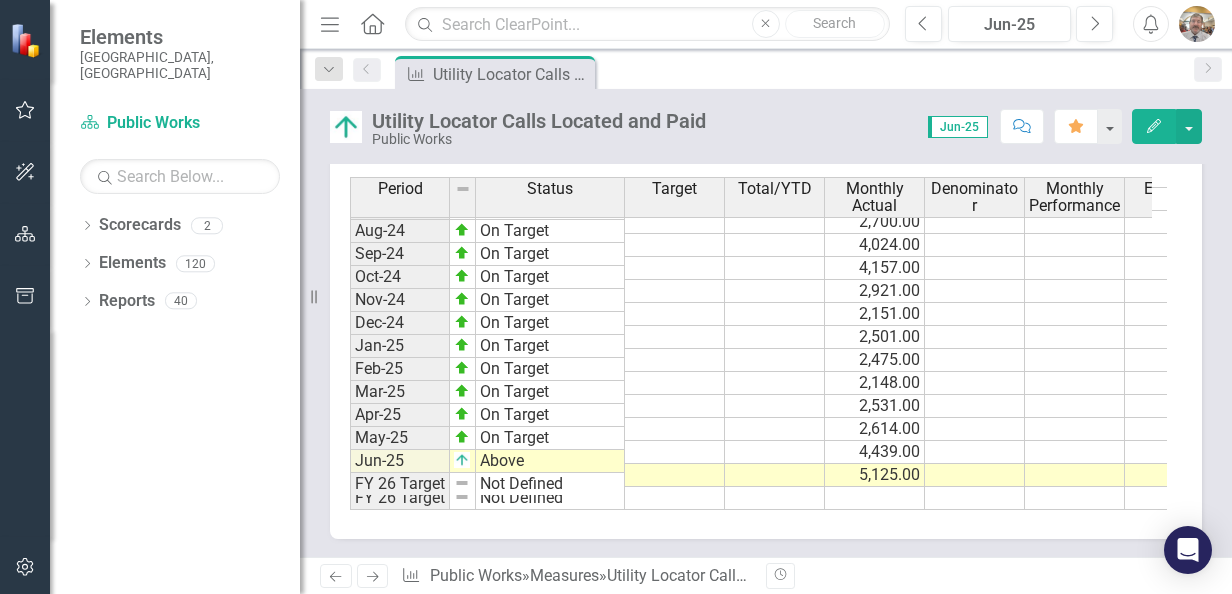 click on "Home" 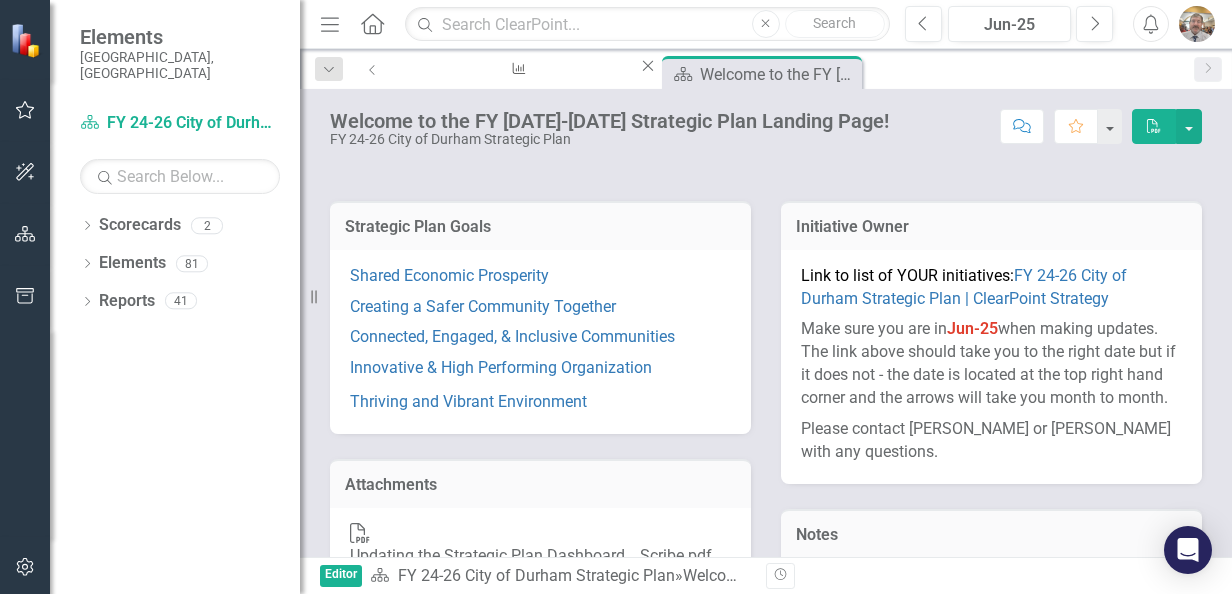 scroll, scrollTop: 196, scrollLeft: 0, axis: vertical 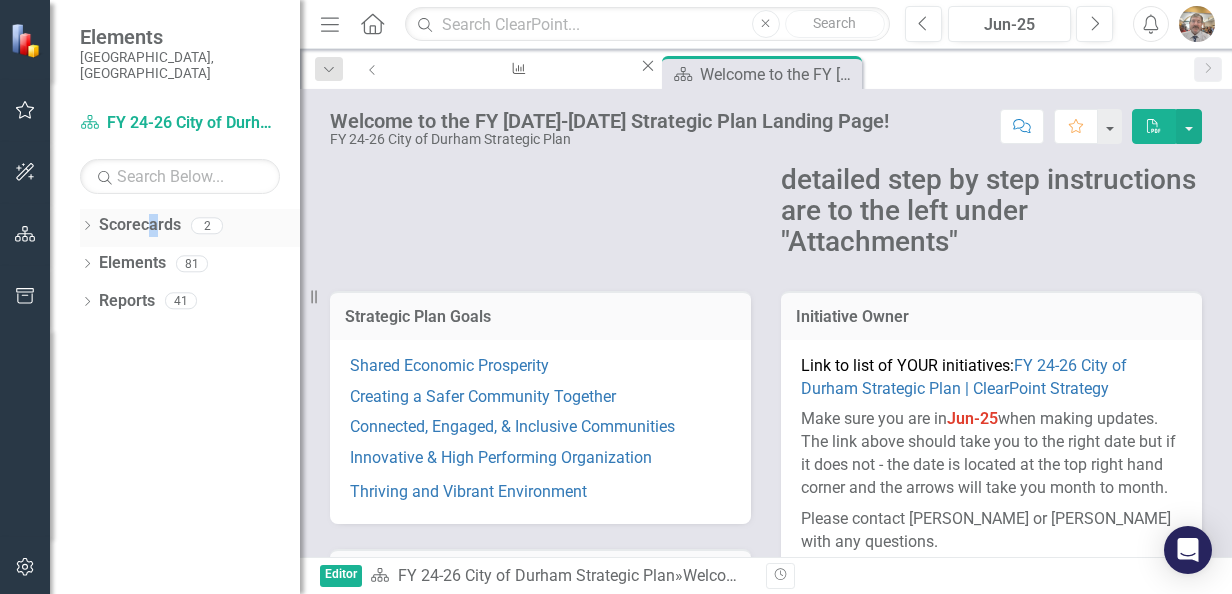 click on "Scorecards" at bounding box center (140, 225) 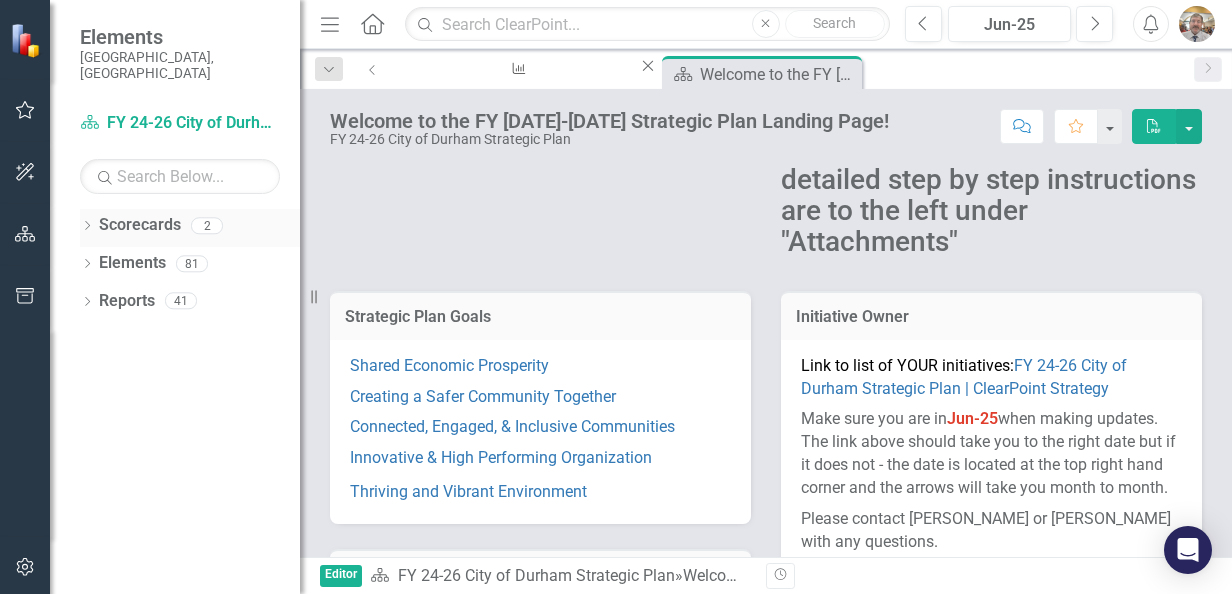 drag, startPoint x: 153, startPoint y: 210, endPoint x: 134, endPoint y: 211, distance: 19.026299 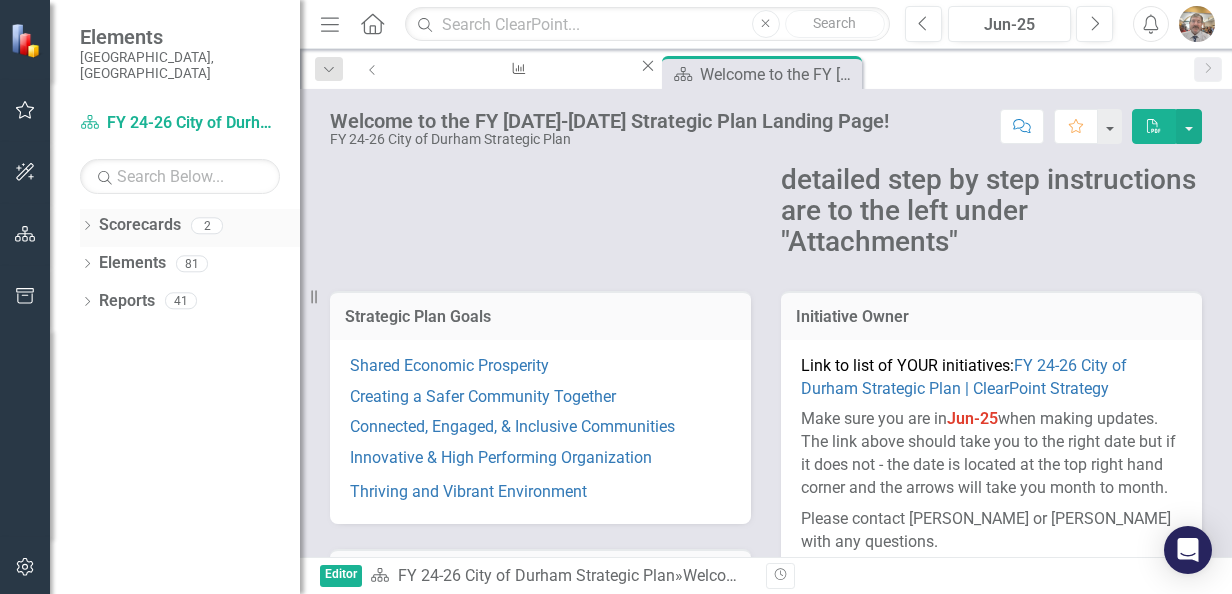 click on "Scorecards" at bounding box center (140, 225) 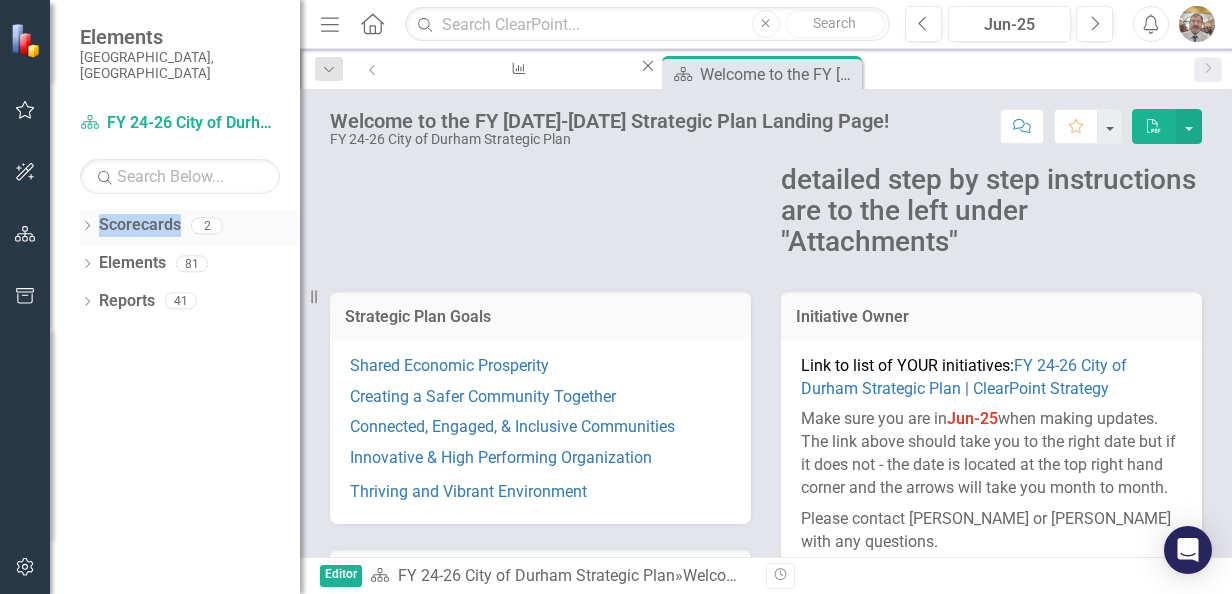 click on "Scorecards" at bounding box center [140, 225] 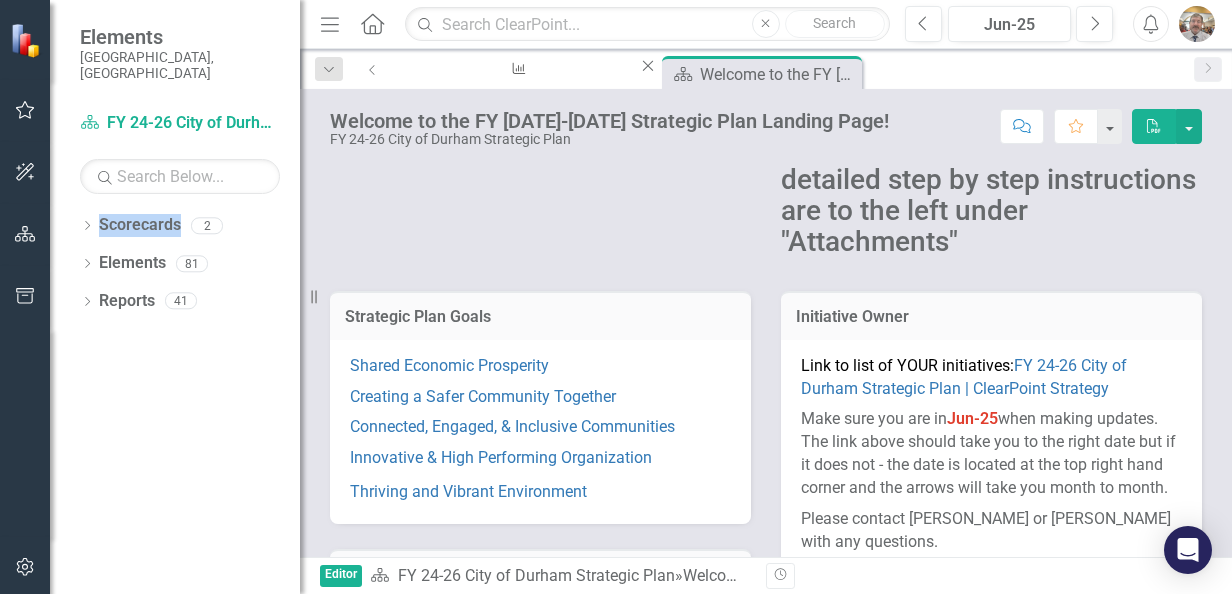 drag, startPoint x: 134, startPoint y: 211, endPoint x: 32, endPoint y: 118, distance: 138.03261 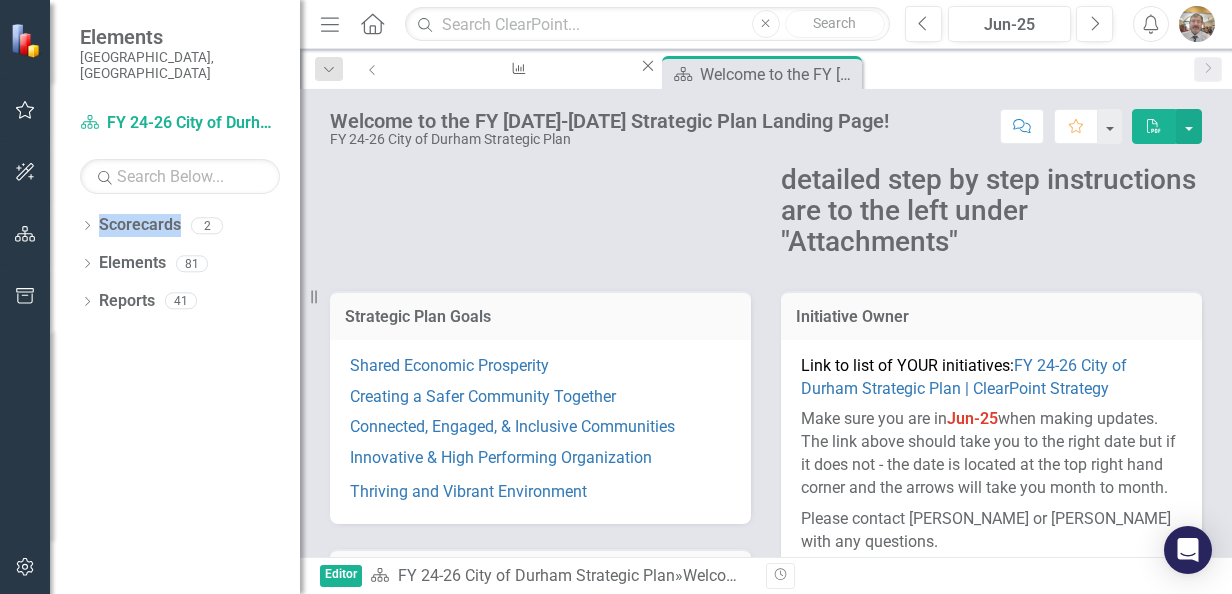 click 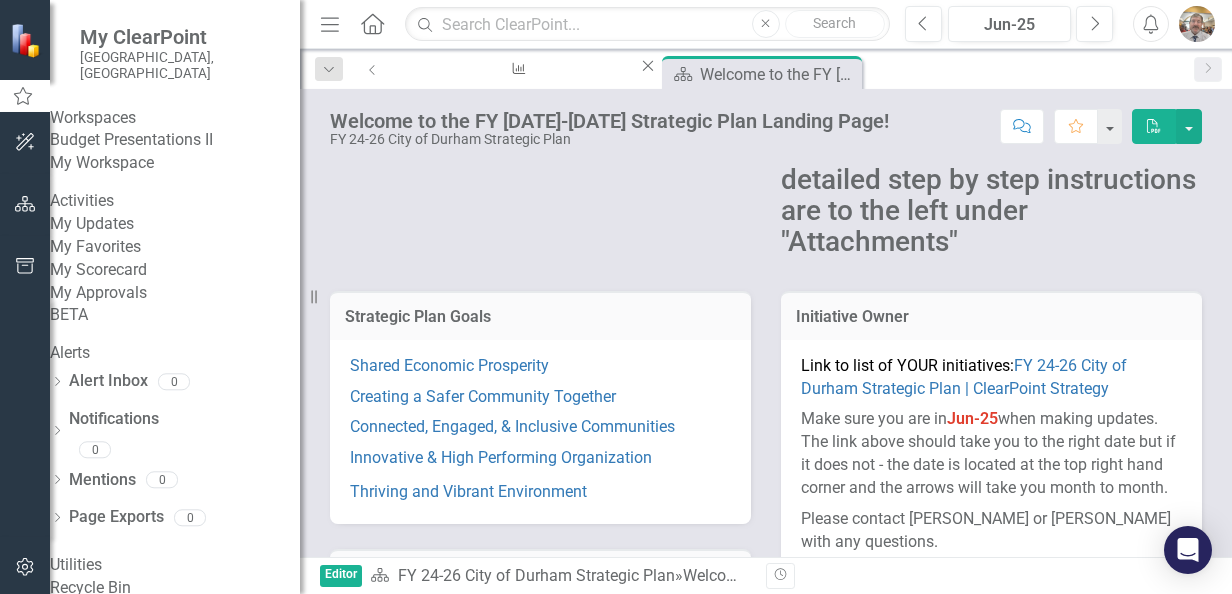 click on "My Workspace" at bounding box center (175, 163) 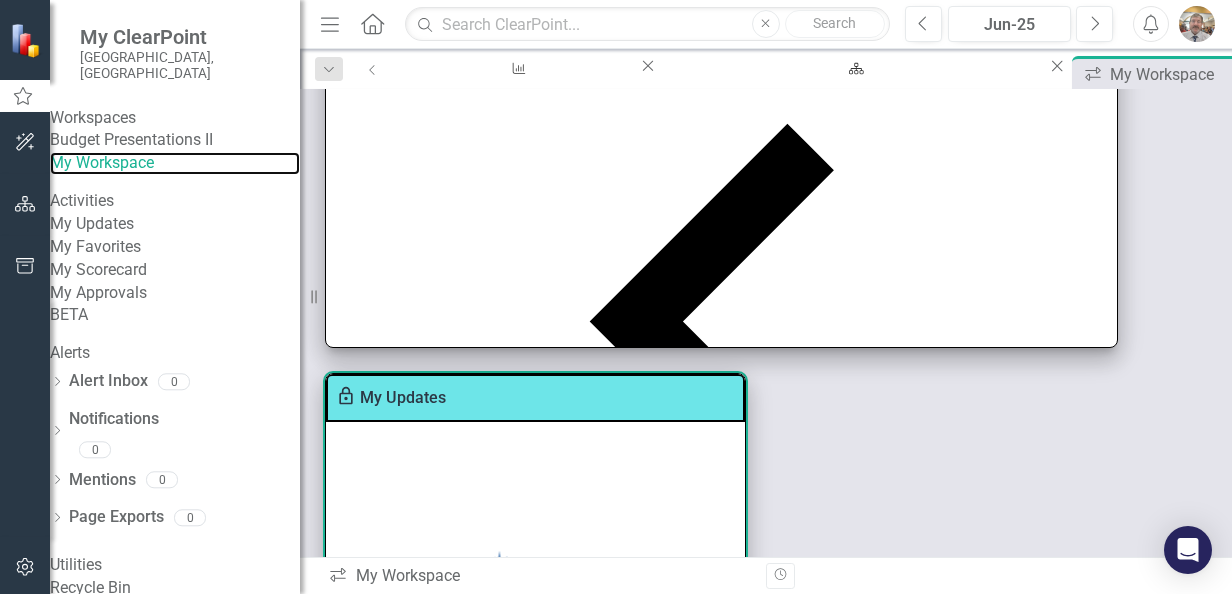 scroll, scrollTop: 0, scrollLeft: 0, axis: both 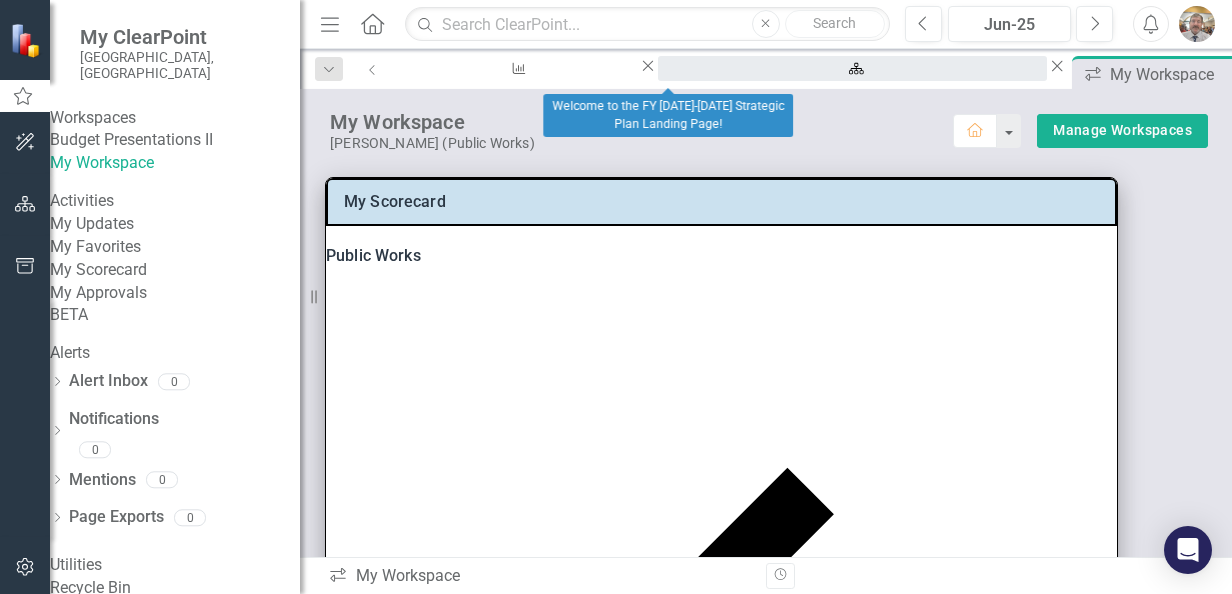 click on "Welcome to the FY [DATE]-[DATE] Strategic Plan Landing Page!" at bounding box center (852, 87) 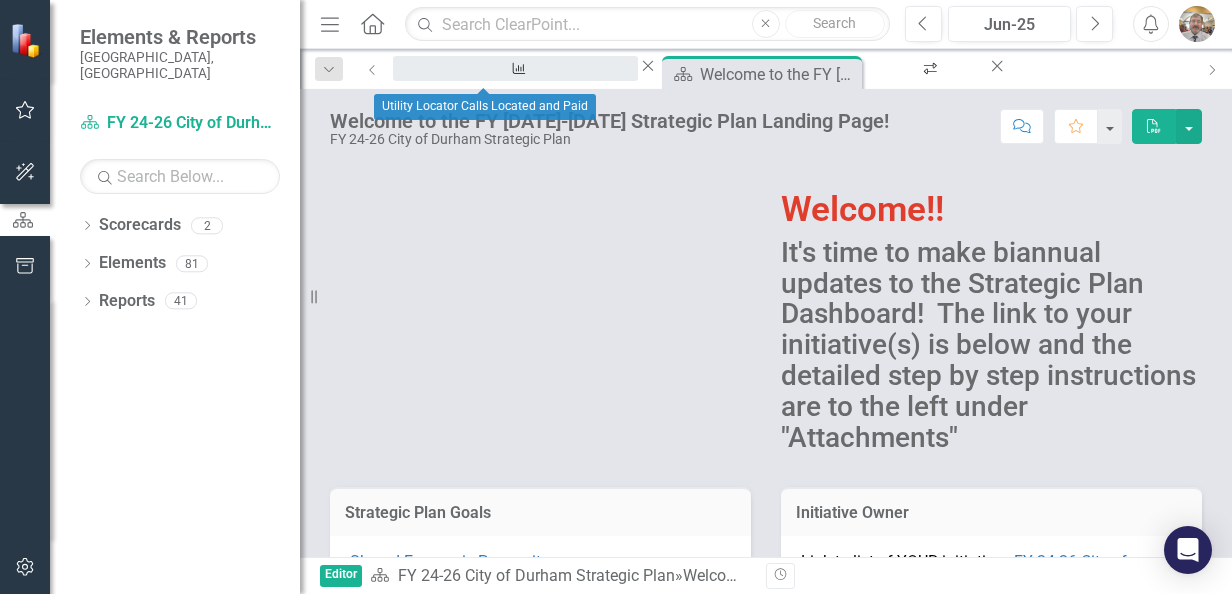 click on "Utility Locator Calls Located and Paid" at bounding box center (515, 87) 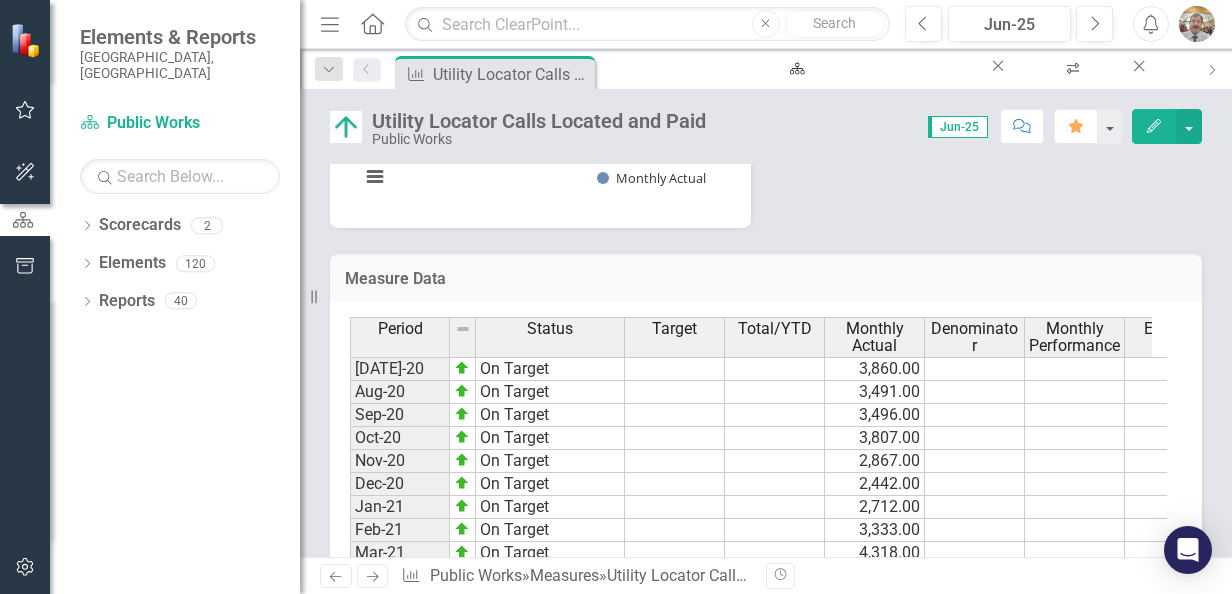 scroll, scrollTop: 904, scrollLeft: 0, axis: vertical 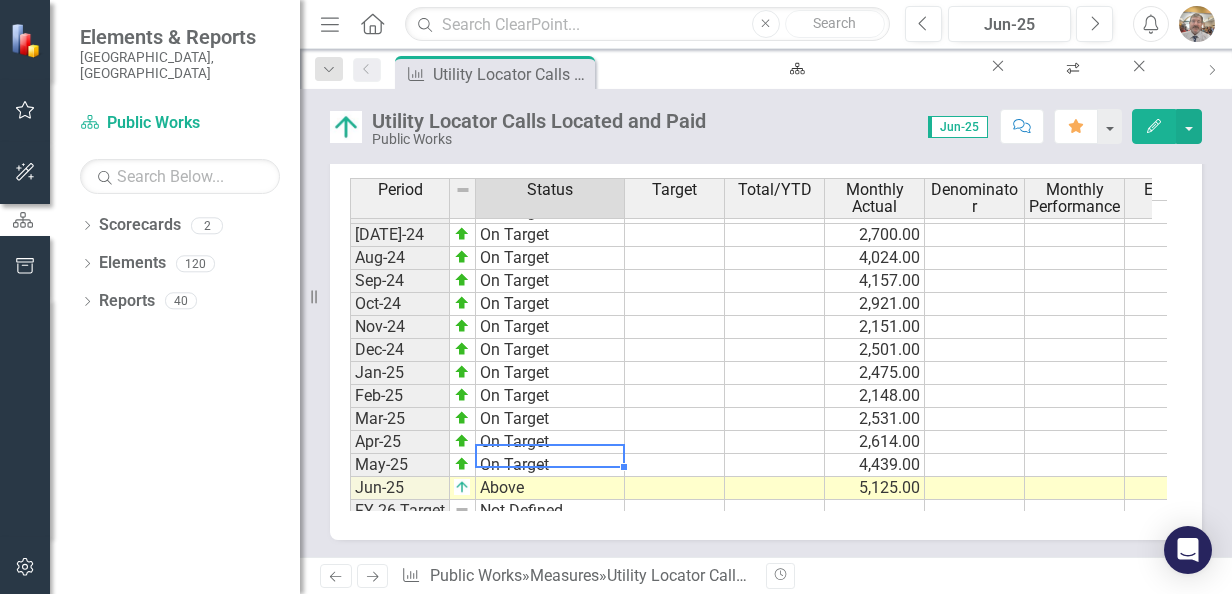 click on "On Target" at bounding box center (550, 465) 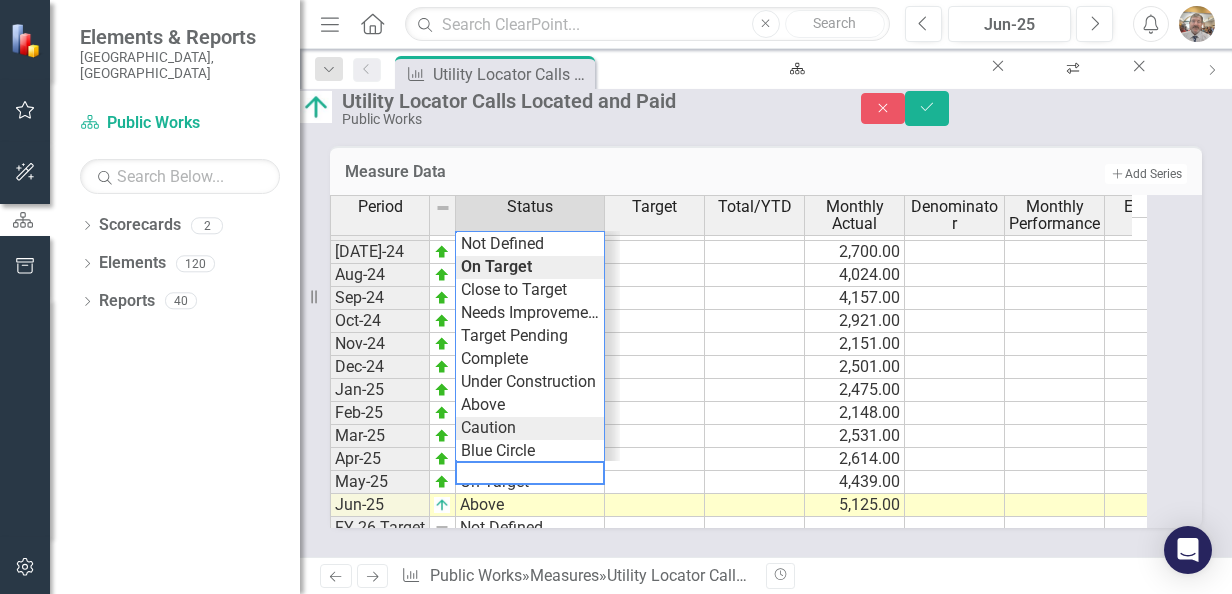 scroll, scrollTop: 24, scrollLeft: 0, axis: vertical 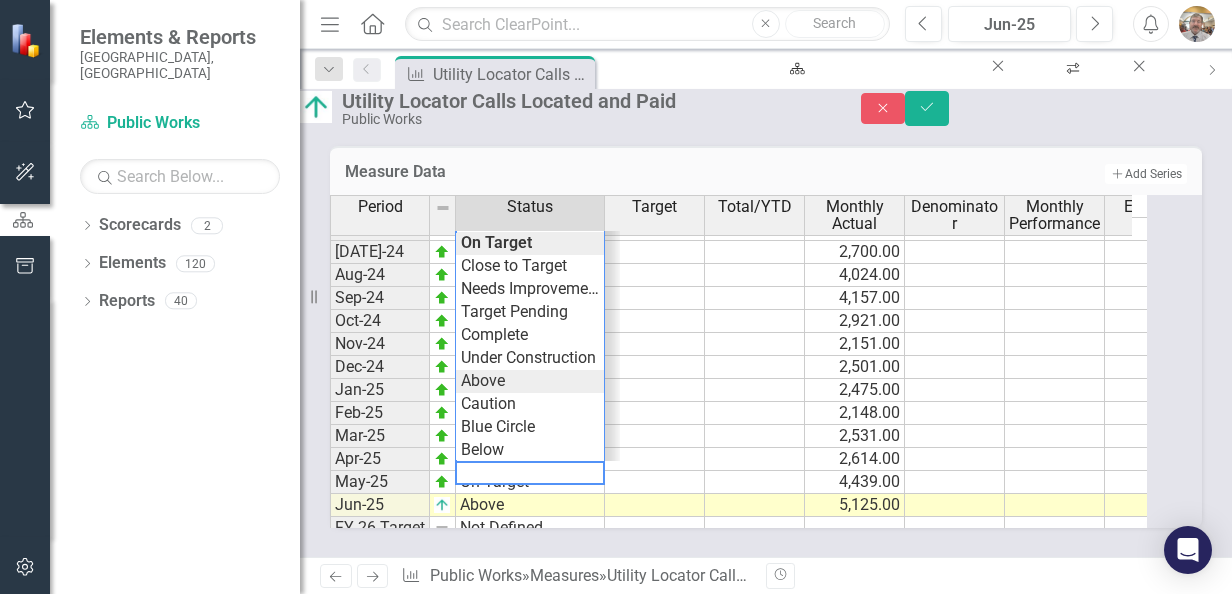 click on "Period Status Target Total/YTD Monthly Actual Denominator Monthly Performance Estimate Jun-23 On Target 1,807.00 [DATE]-23 On Target 1,737.00 Aug-23 On Target 1,234.00 Sep-23 On Target 1,531.00 Oct-23 On Target 1,280.00 Nov-23 On Target 1,175.00 Dec-23 On Target 827.00 Jan-24 On Target 127.00 Feb-24 On Target 2,416.00 Mar-24 On Target 2,794.00 Apr-24 On Target 2,954.00 May-24 On Target 3,237.00 Jun-24 On Target 2,621.00 [DATE]-24 On Target 2,700.00 Aug-24 On Target 4,024.00 Sep-24 On Target 4,157.00 Oct-24 On Target 2,921.00 Nov-24 On Target 2,151.00 Dec-24 On Target 2,501.00 Jan-25 On Target 2,475.00 Feb-25 On Target 2,148.00 Mar-25 On Target 2,531.00 Apr-25 On Target 2,614.00 May-25 On Target 4,439.00 Jun-25 Above 5,125.00 FY 26 Target Not Defined Period Status Target Total/YTD Monthly Actual Denominator Monthly Performance Estimate Period Status Jun-23 On Target [DATE]-23 On Target Aug-23 On Target Sep-23 On Target Oct-23 On Target Nov-23 On Target Dec-23 On Target Jan-24 On Target Feb-24 On Target Mar-24 On Target" at bounding box center (738, 361) 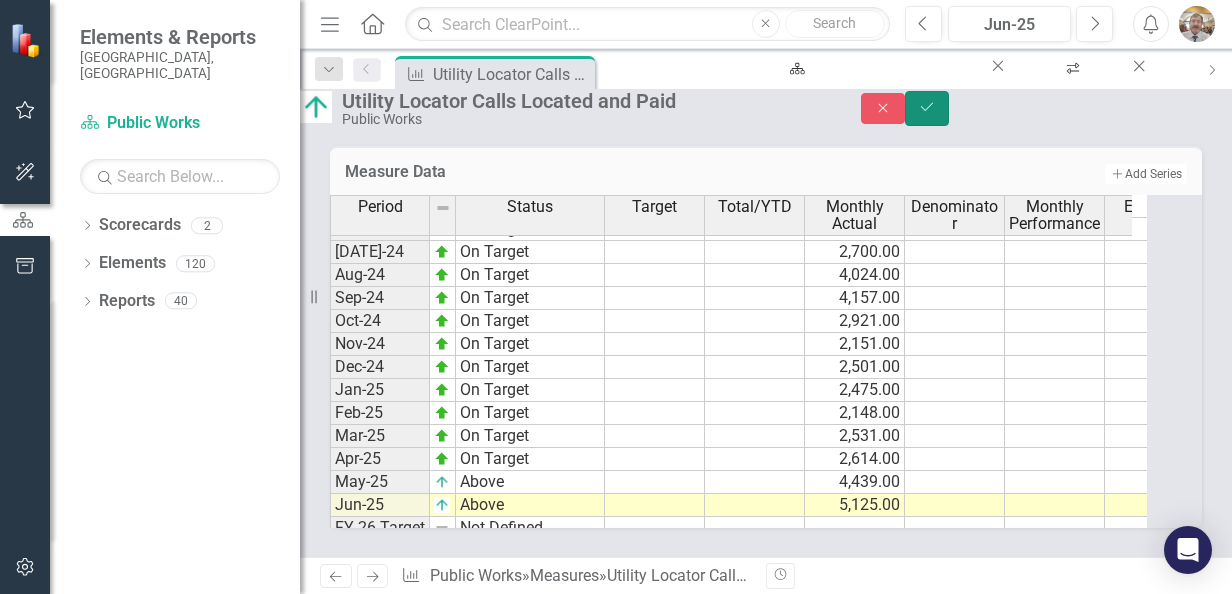 click on "Save" at bounding box center (927, 108) 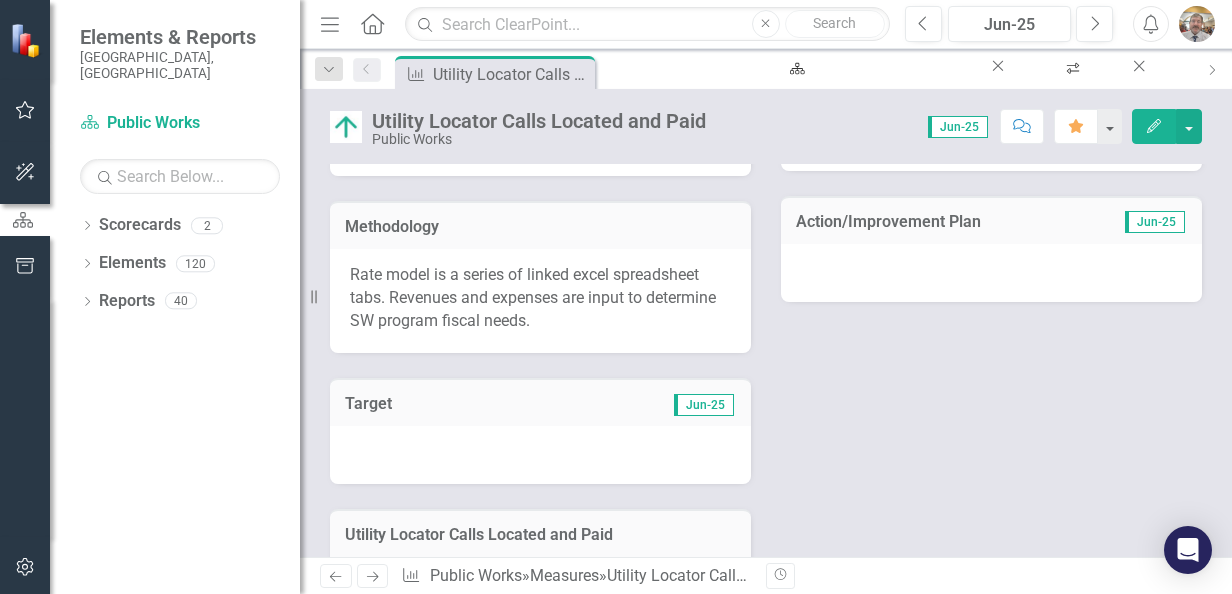 scroll, scrollTop: 400, scrollLeft: 0, axis: vertical 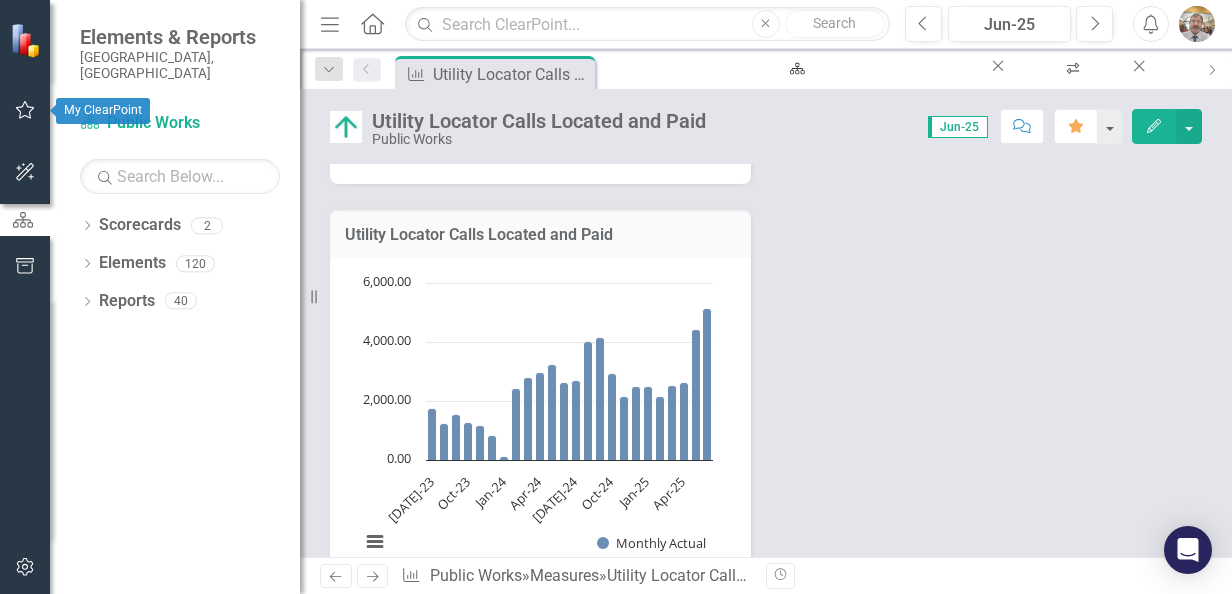 click 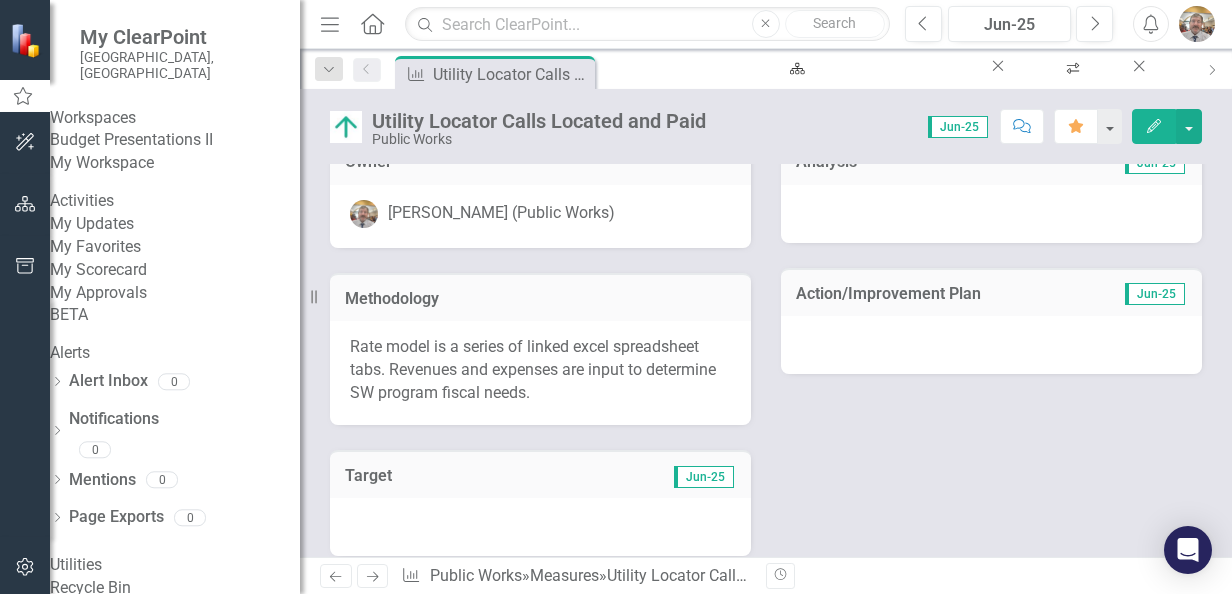 scroll, scrollTop: 0, scrollLeft: 0, axis: both 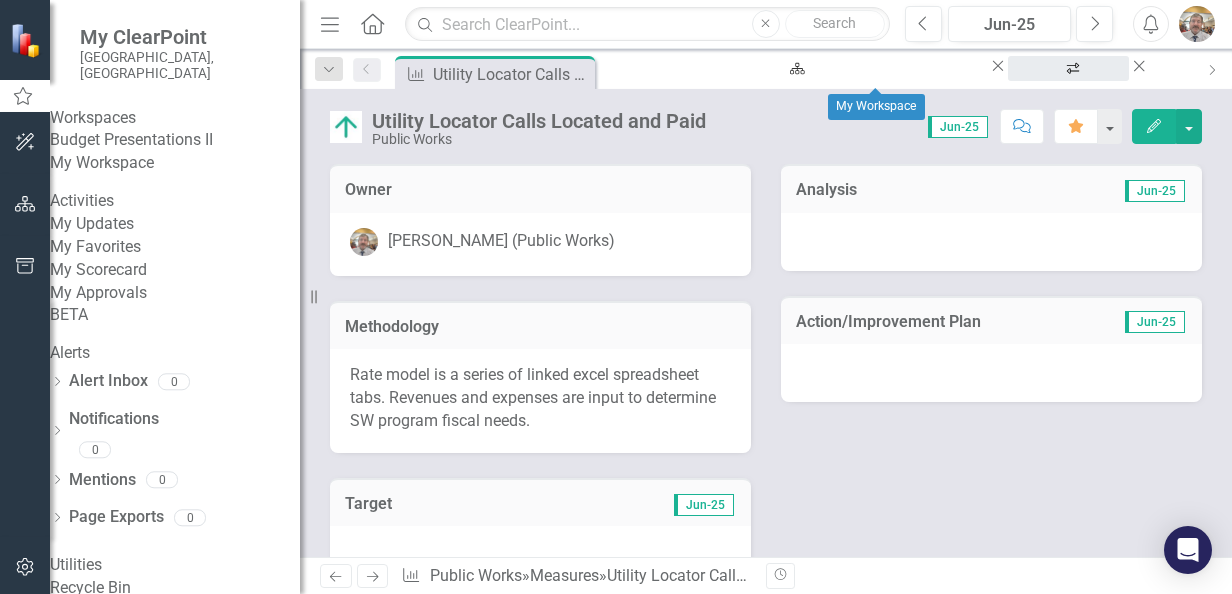 click on "My Workspace" at bounding box center (1068, 87) 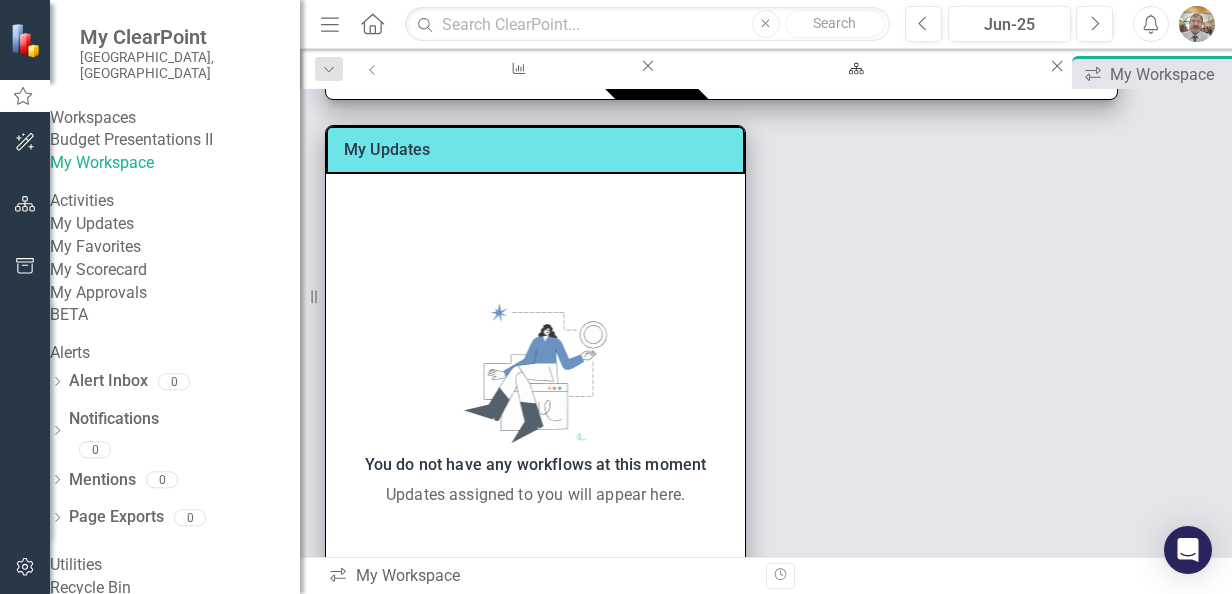 scroll, scrollTop: 744, scrollLeft: 0, axis: vertical 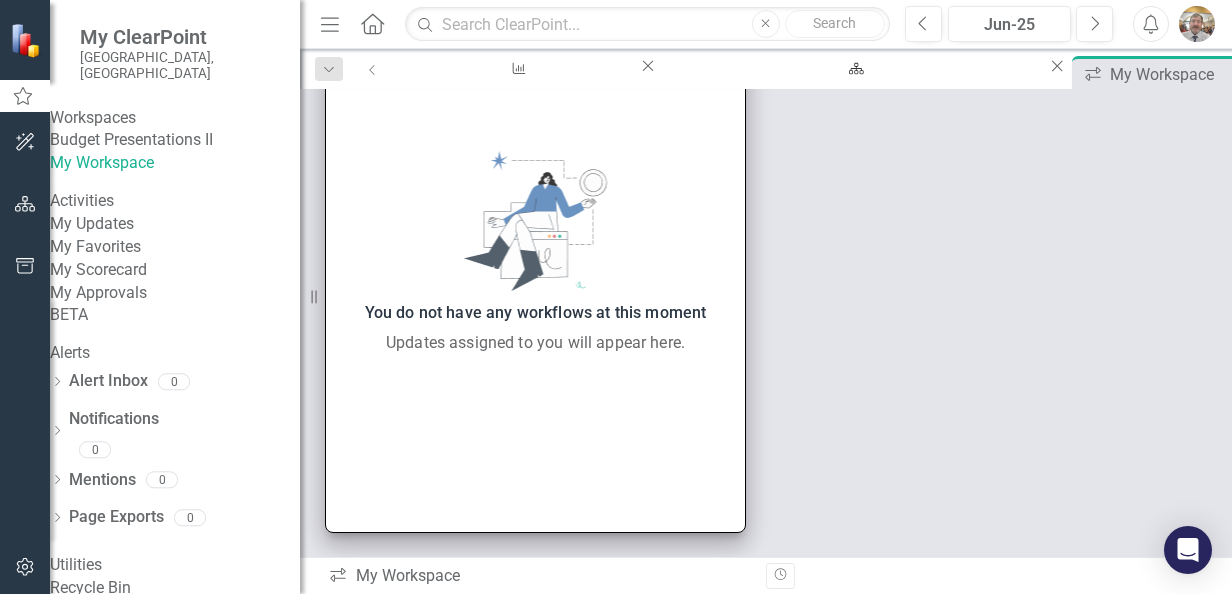 click on "My Scorecard" at bounding box center (175, 270) 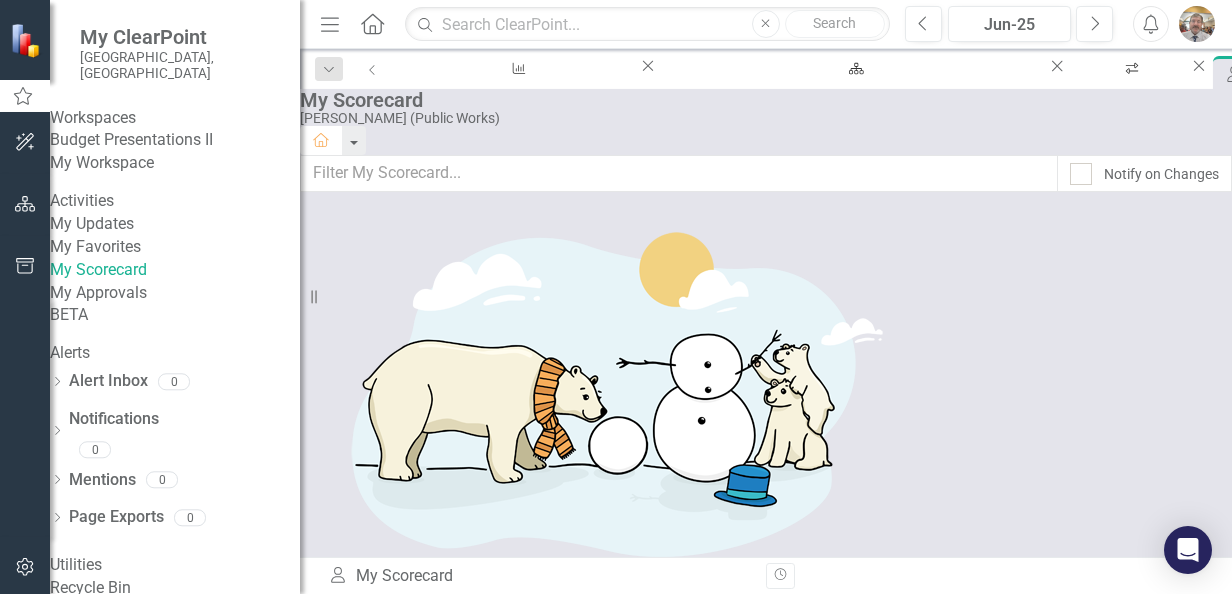 click on "Utility locator calls received" at bounding box center [400, 988] 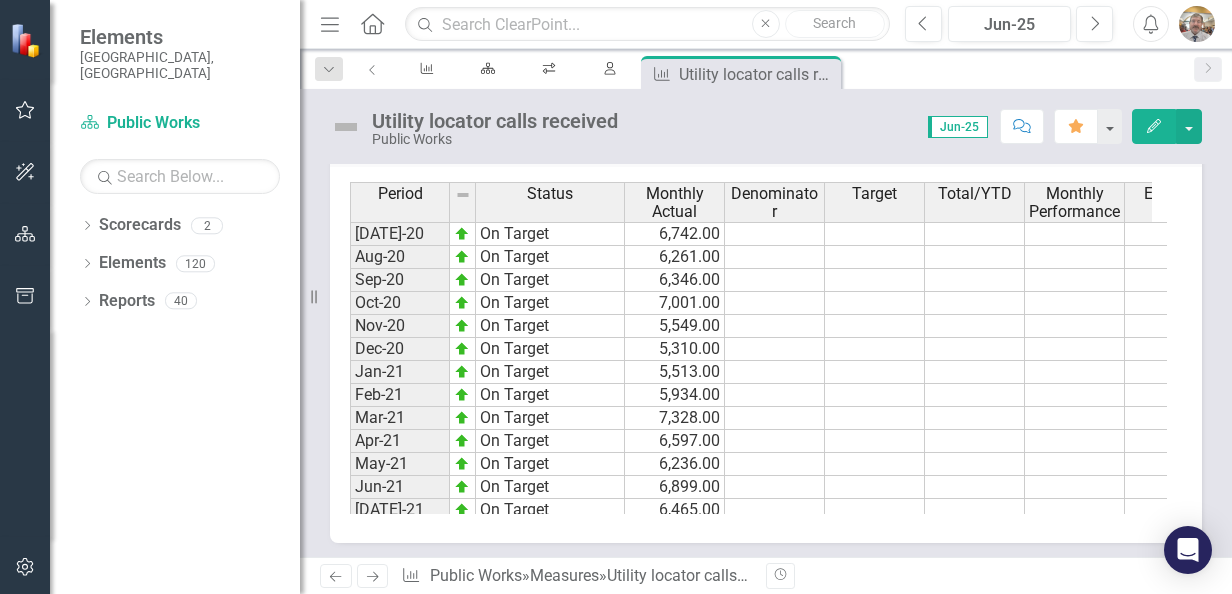 scroll, scrollTop: 950, scrollLeft: 0, axis: vertical 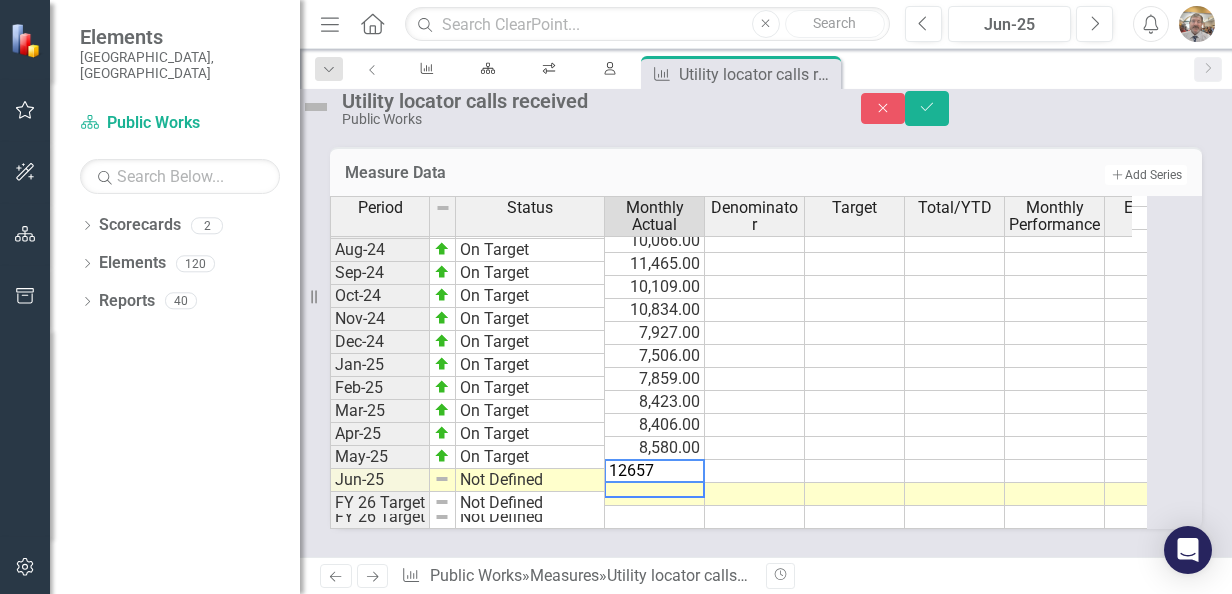 type on "12657" 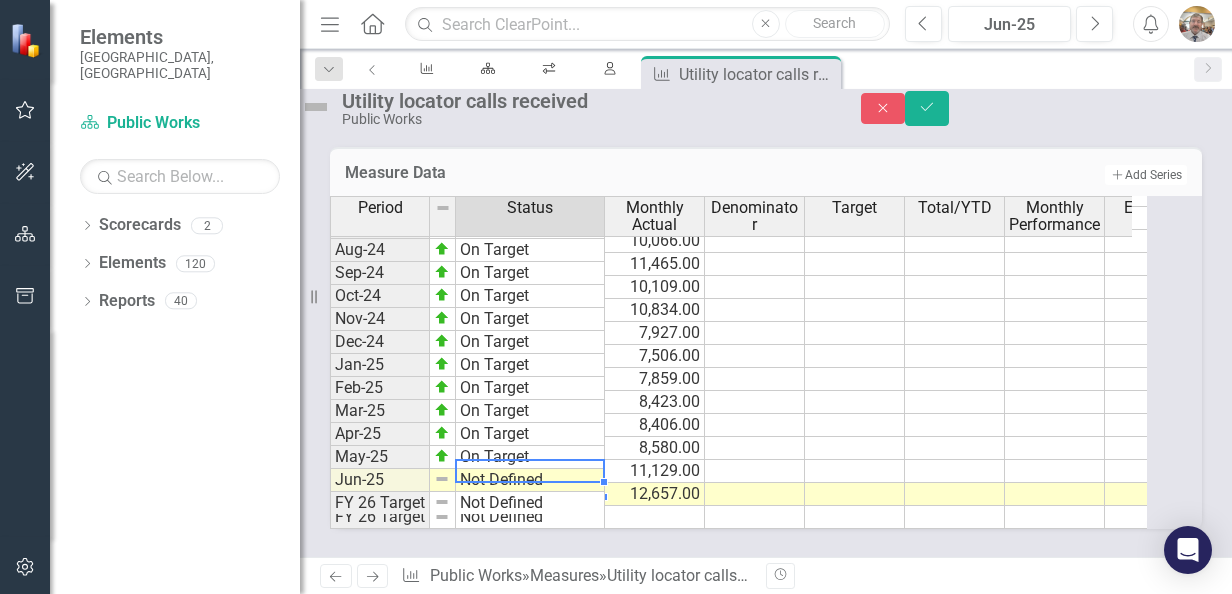 click on "Not Defined" at bounding box center [530, 480] 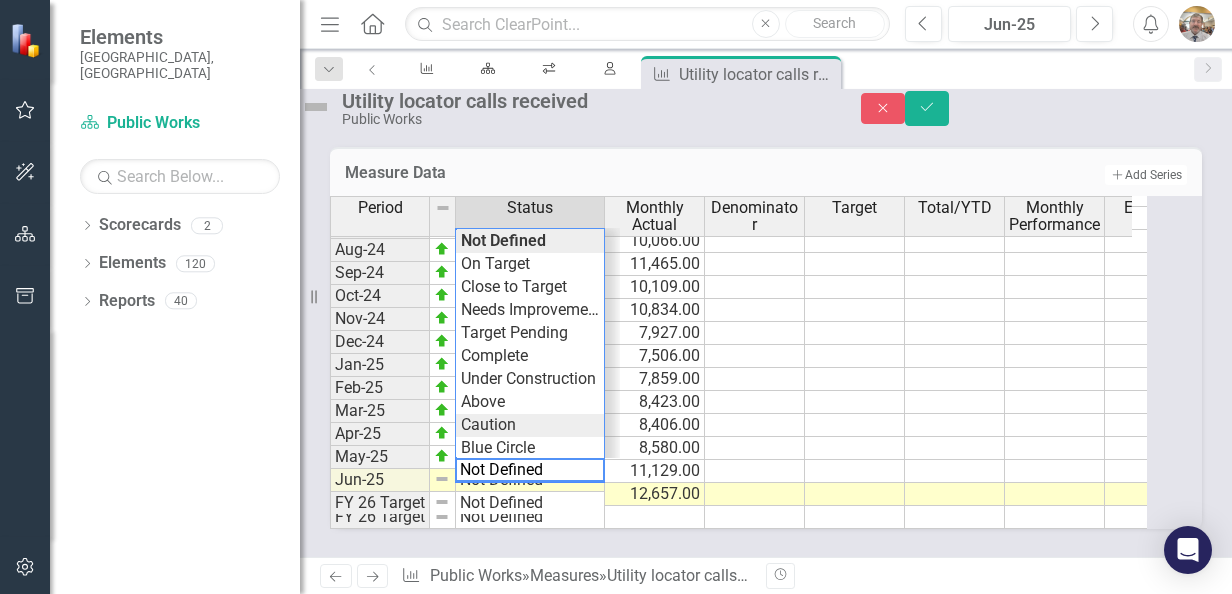 scroll, scrollTop: 24, scrollLeft: 0, axis: vertical 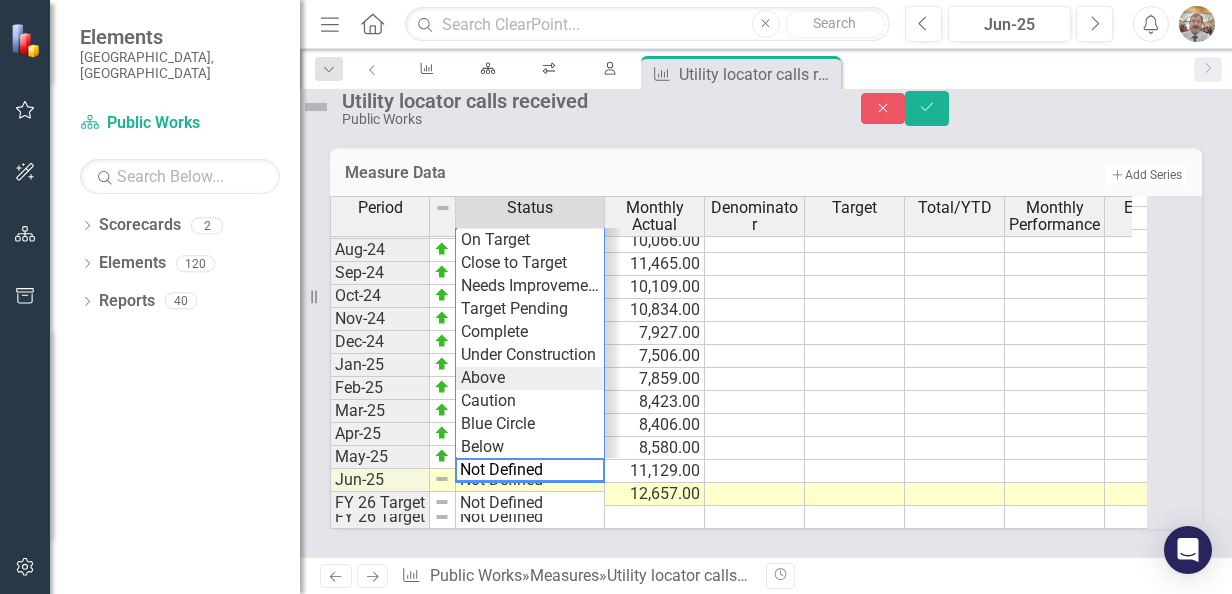 click on "Period Status Monthly Actual Denominator Target Total/YTD Monthly Performance Estimate [DATE]-23 On Target 6,934.00 Aug-23 On Target 9,449.00 Sep-23 On Target 7,619.00 Oct-23 On Target 9,001.00 Nov-23 On Target 7,172.00 Dec-23 On Target 6,666.00 Jan-24 On Target 8,507.00 Feb-24 On Target 8,501.00 Mar-24 On Target 8,751.00 Apr-24 On Target 9,544.00 May-24 On Target 9,011.00 Jun-24 On Target 6,504.00 [DATE]-24 On Target 10,066.00 Aug-24 On Target 11,465.00 Sep-24 On Target 10,109.00 Oct-24 On Target 10,834.00 Nov-24 On Target 7,927.00 Dec-24 On Target 7,506.00 Jan-25 On Target 7,859.00 Feb-25 On Target 8,423.00 Mar-25 On Target 8,406.00 Apr-25 On Target 8,580.00 May-25 On Target 11,129.00 Jun-25 Not Defined 12,657.00 FY 26 Target Not Defined Period Status Monthly Actual Denominator Target Total/YTD Monthly Performance Estimate Period Status [DATE]-23 On Target Aug-23 On Target Sep-23 On Target Oct-23 On Target Nov-23 On Target Dec-23 On Target Jan-24 On Target Feb-24 On Target Mar-24 On Target Apr-24 On Target May-24" at bounding box center (738, 362) 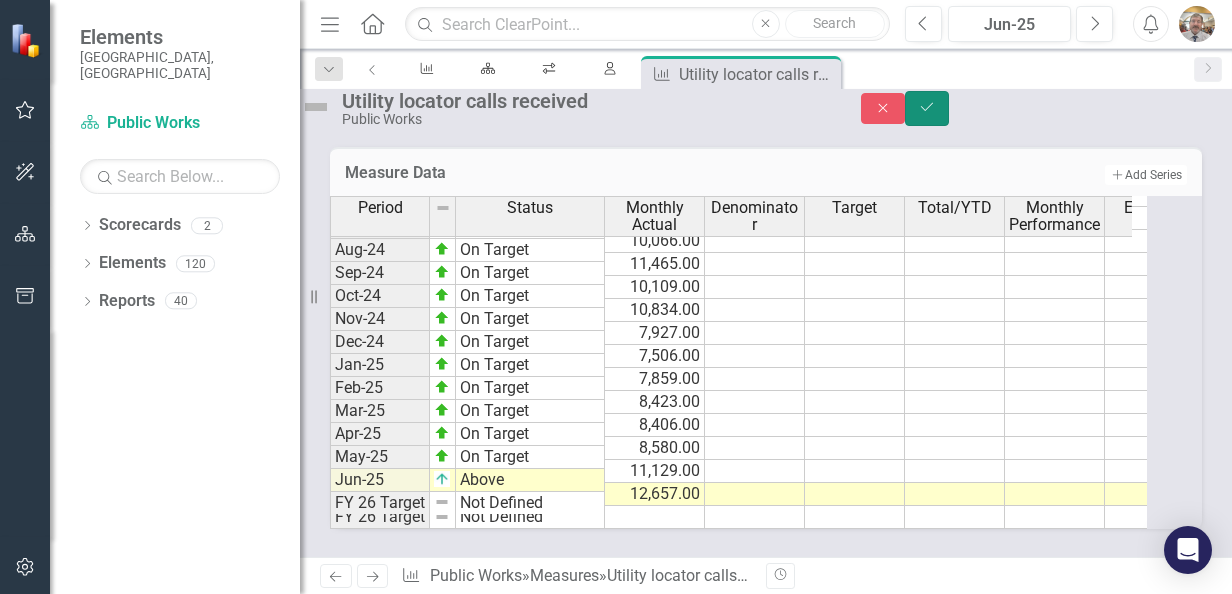 click on "Save" 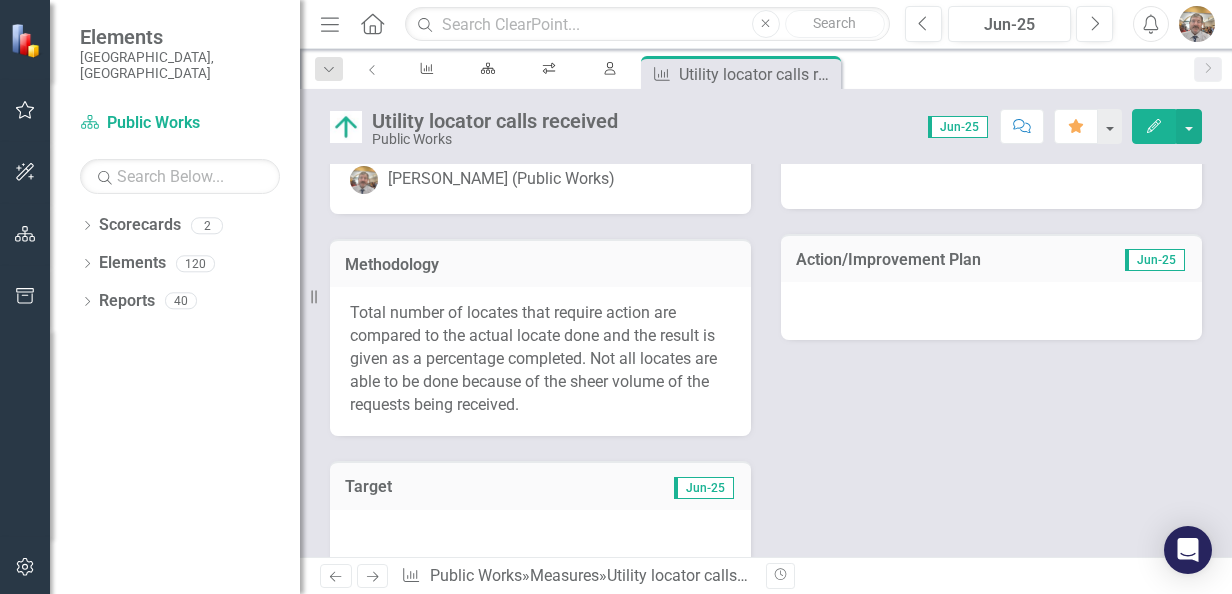 scroll, scrollTop: 0, scrollLeft: 0, axis: both 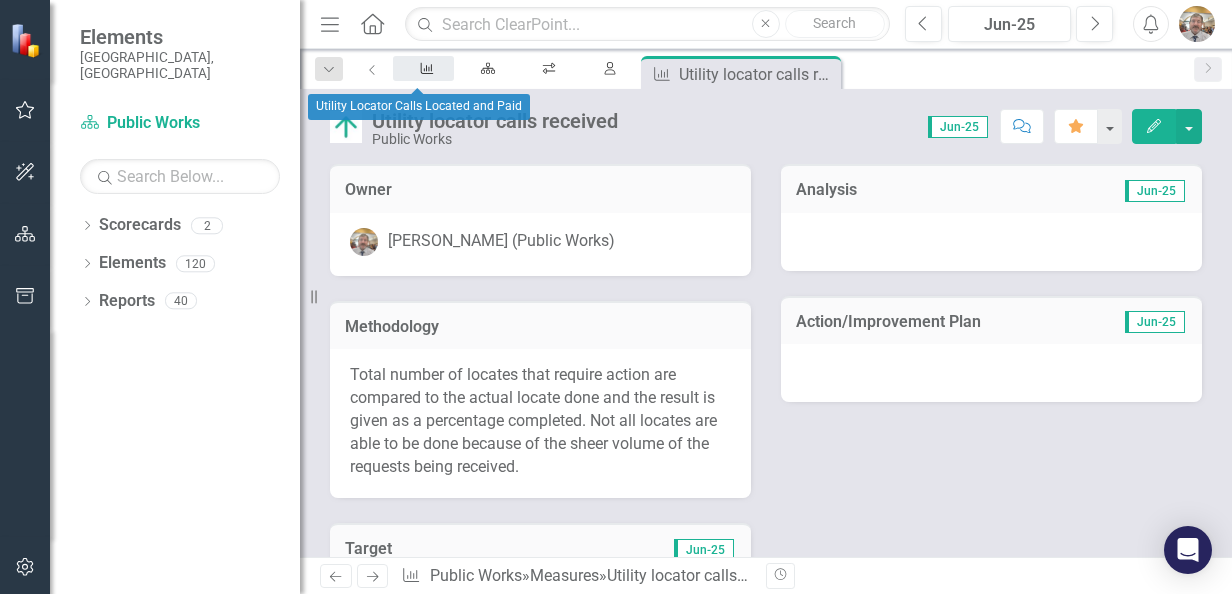 click on "Measure" 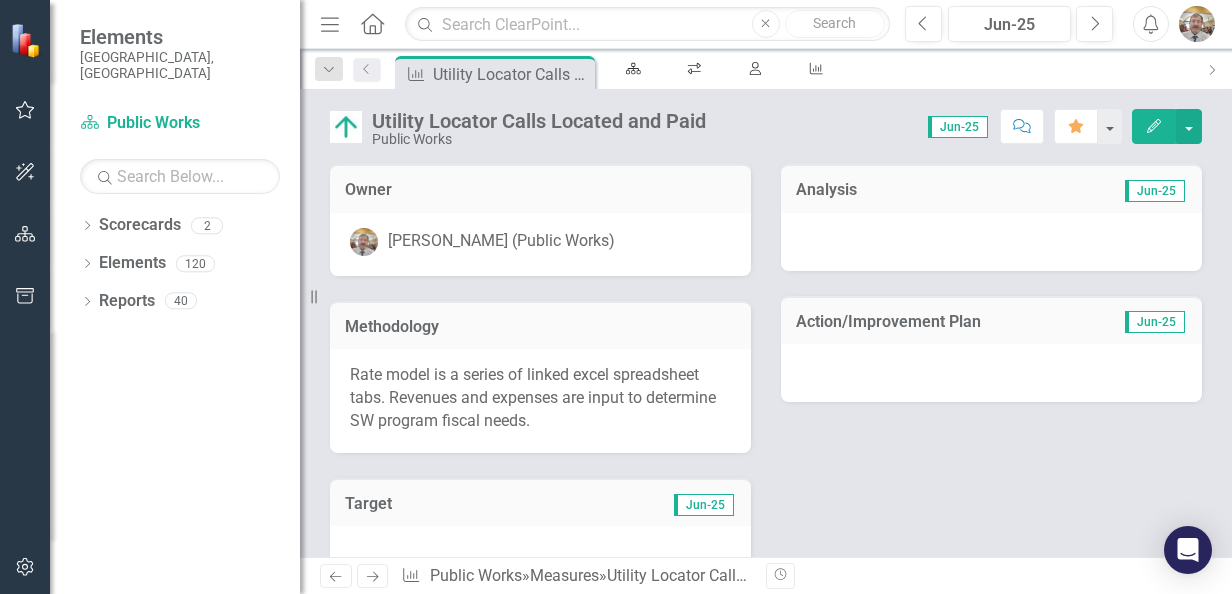 click on "Previous" at bounding box center [367, 70] 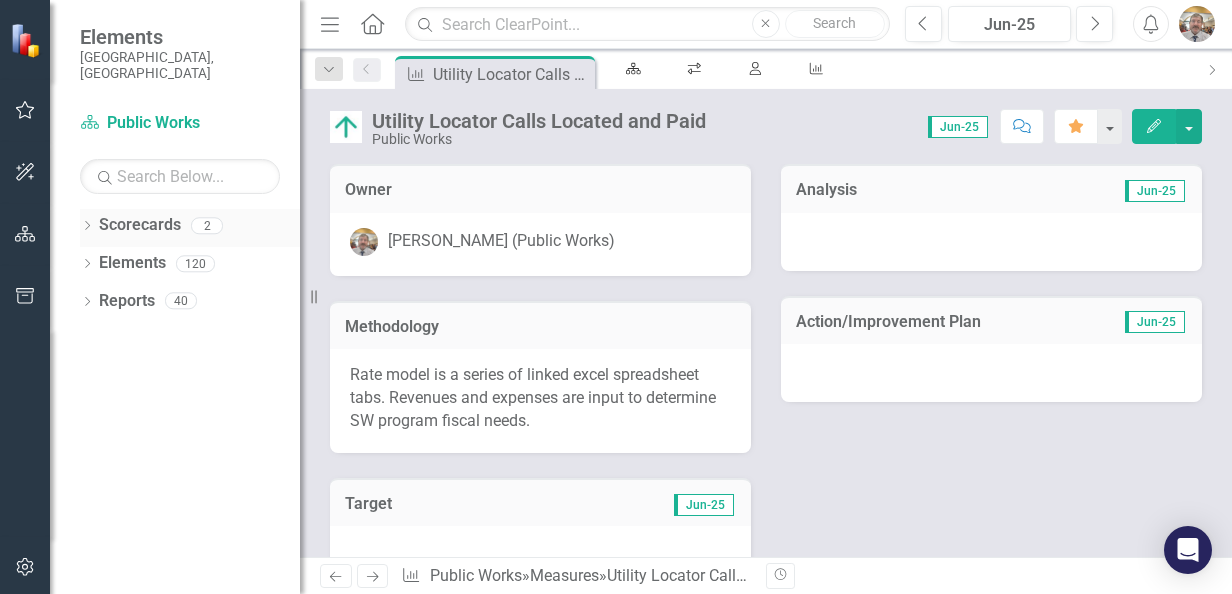 click on "Scorecards" at bounding box center [140, 225] 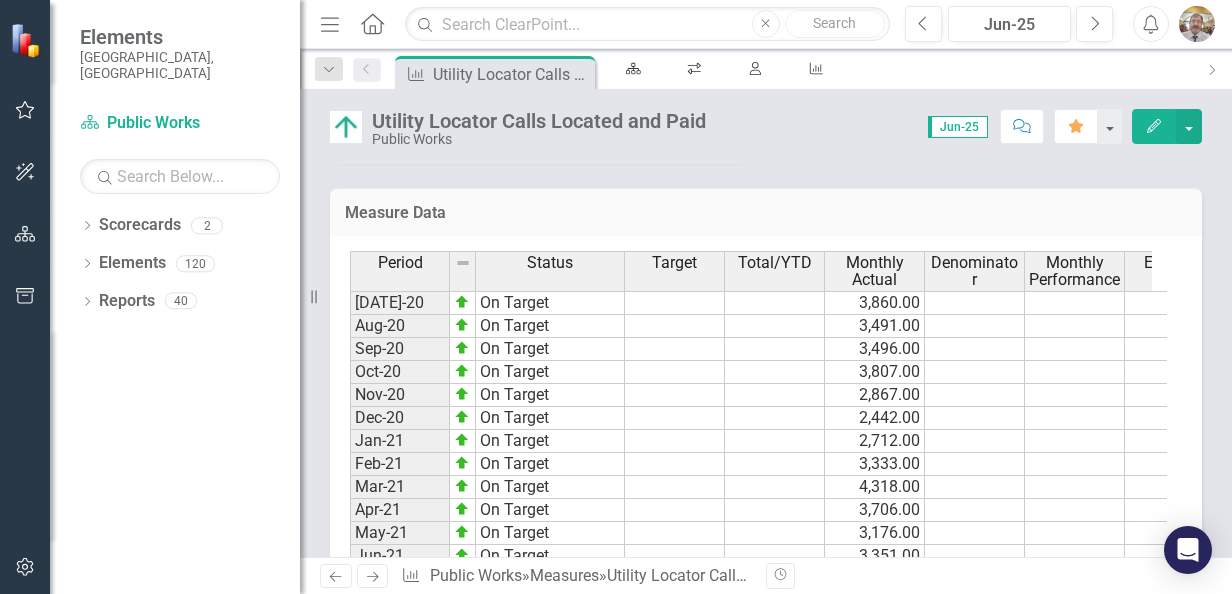 scroll, scrollTop: 904, scrollLeft: 0, axis: vertical 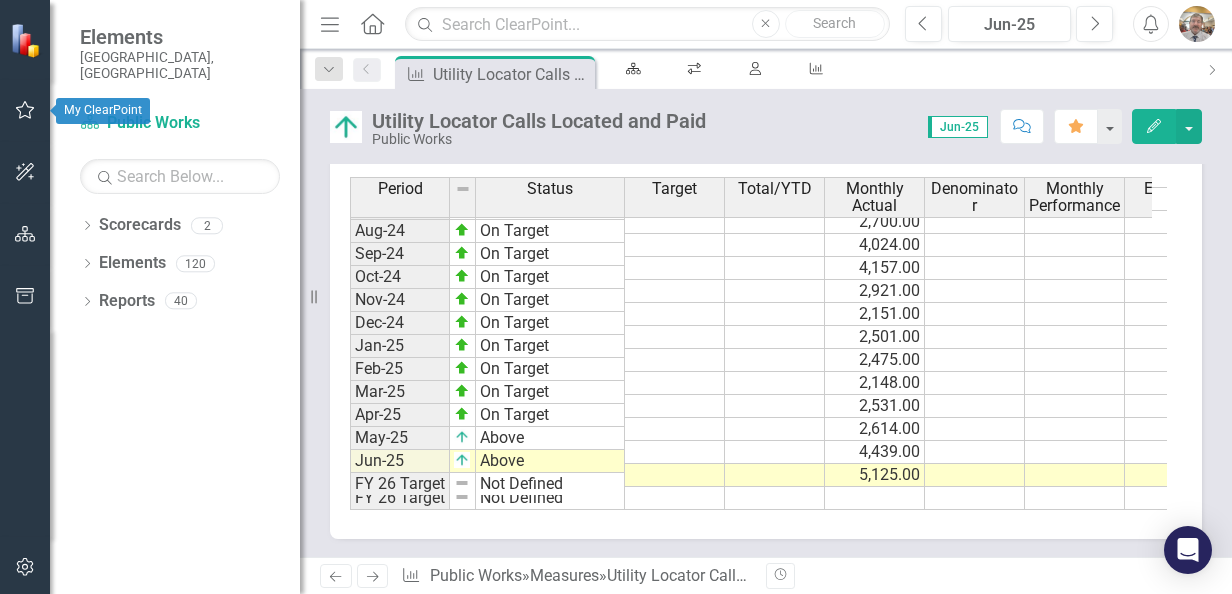 click 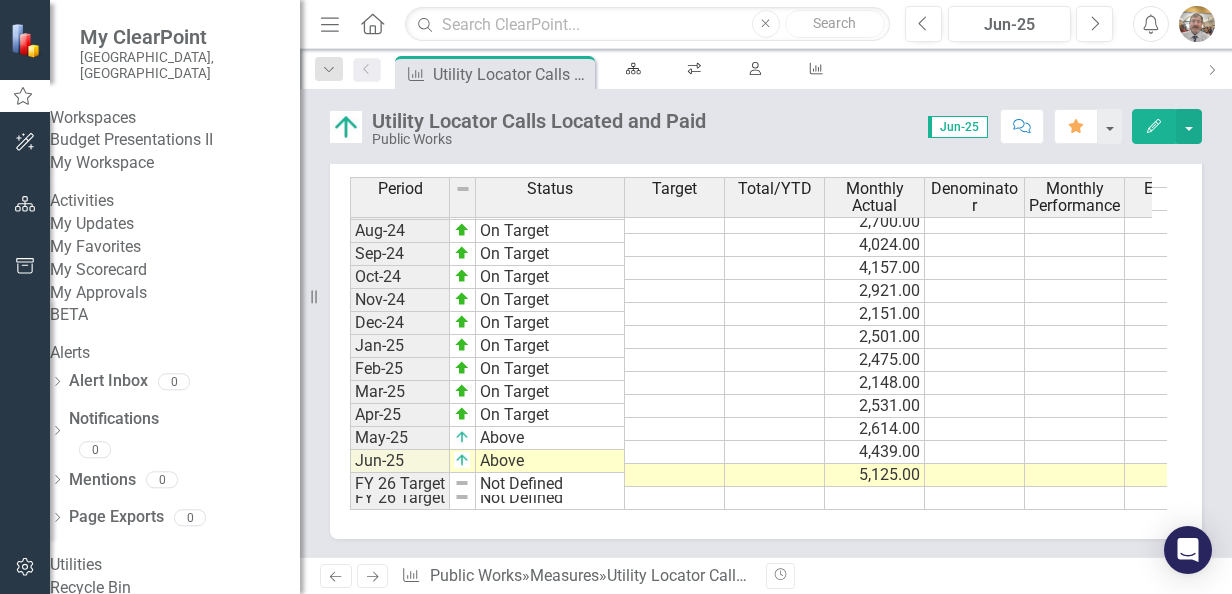 click 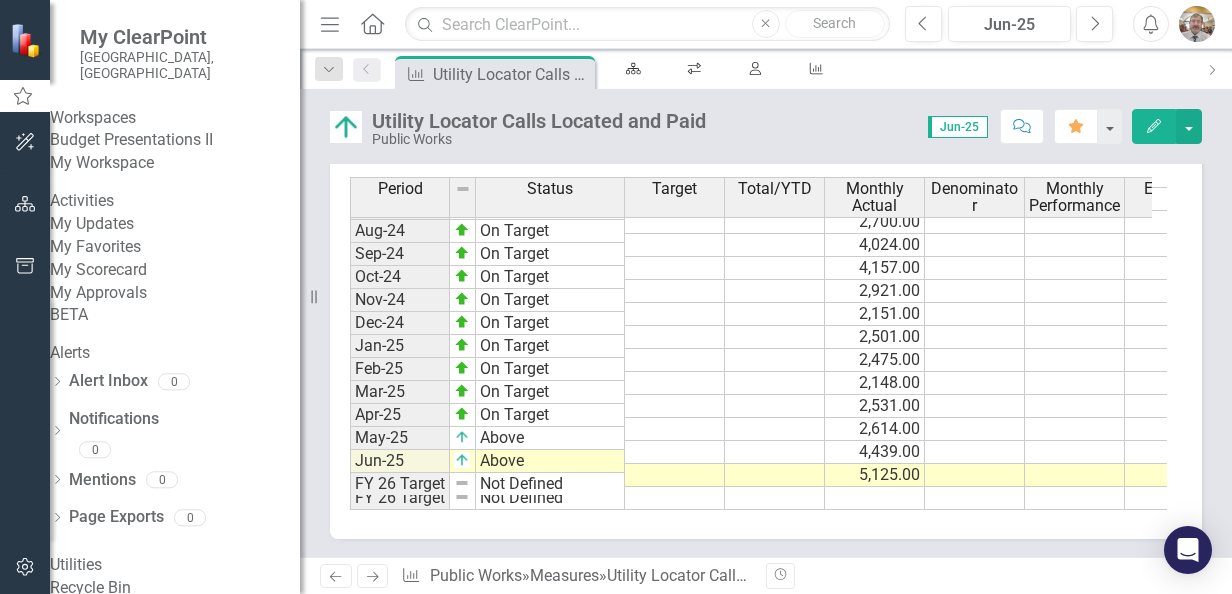 click on "My Scorecard" at bounding box center (175, 270) 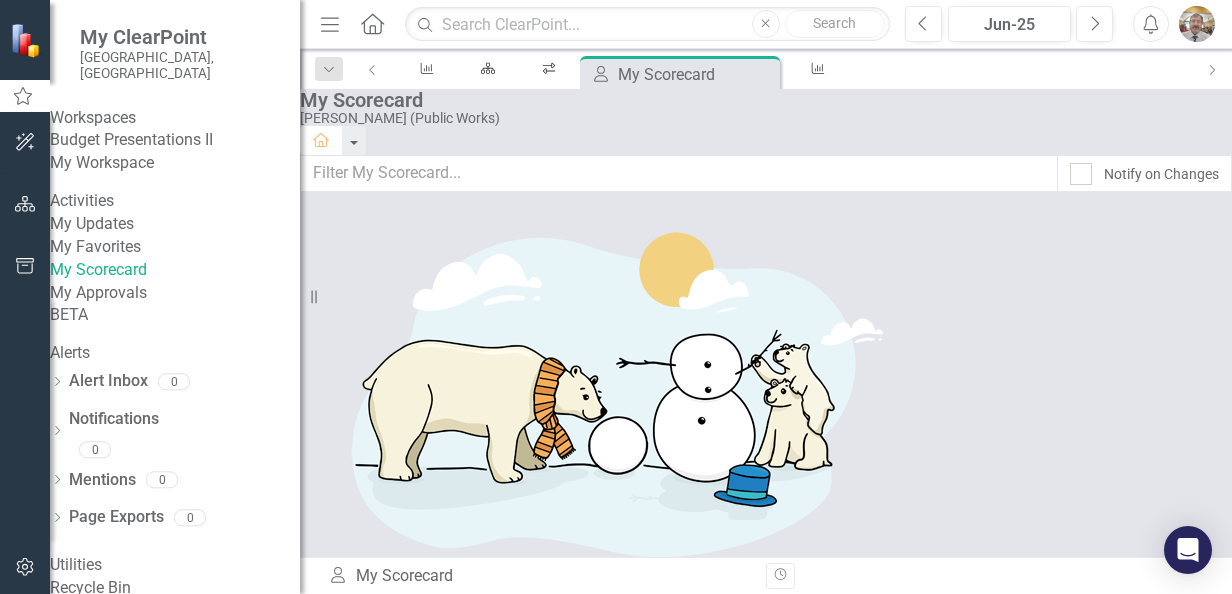 click on "Actual locate tickets completed" at bounding box center (413, 1181) 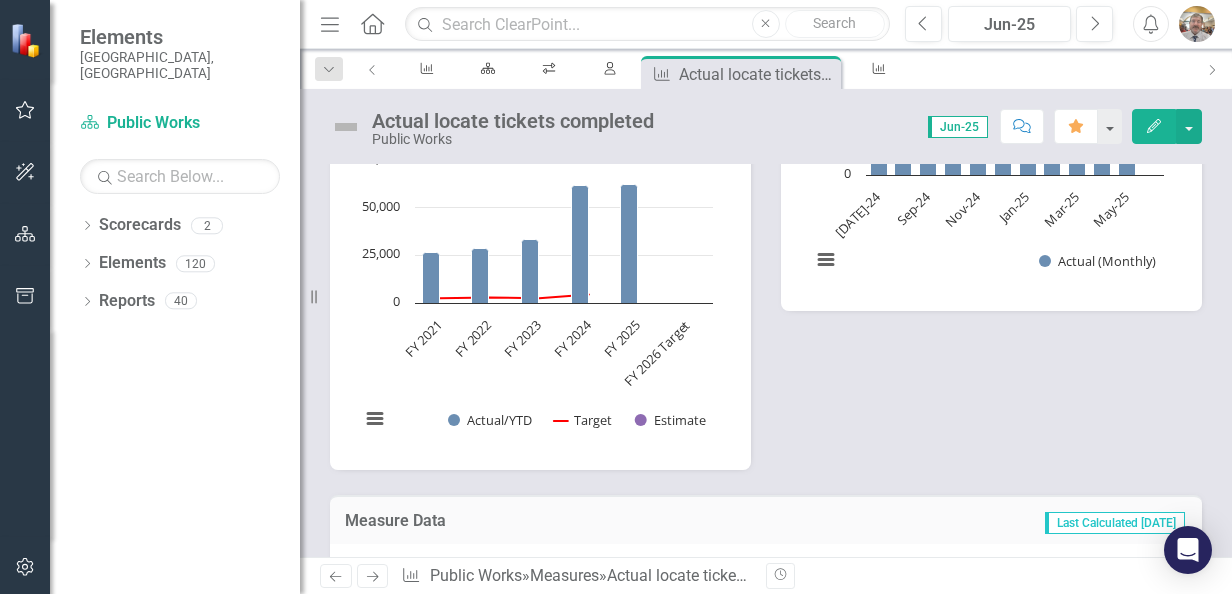 scroll, scrollTop: 800, scrollLeft: 0, axis: vertical 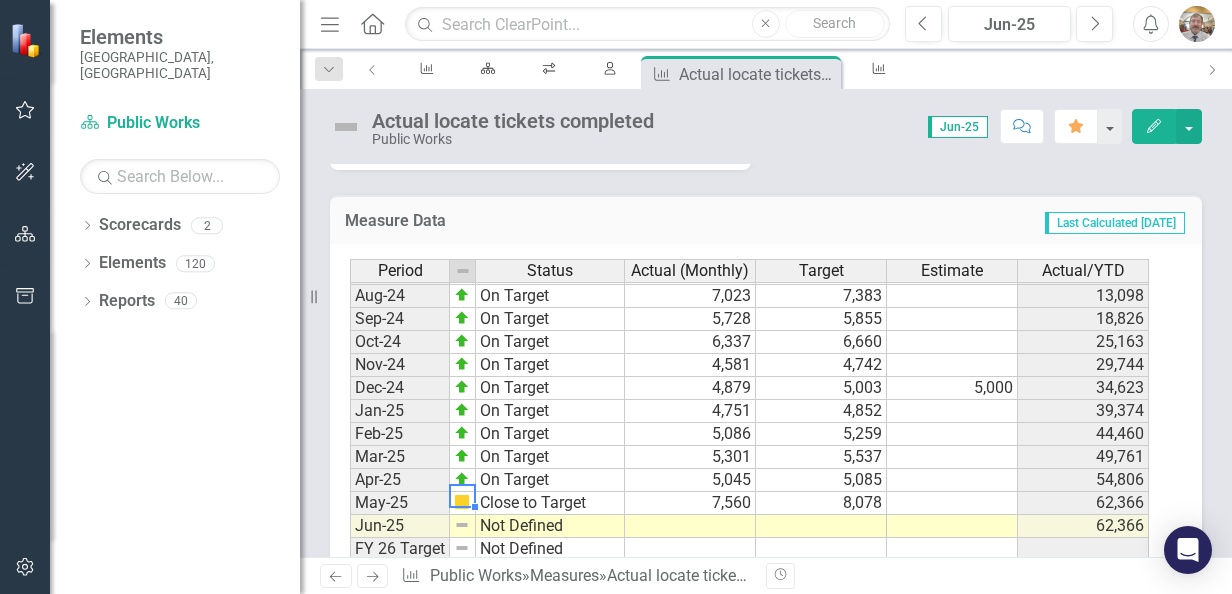click at bounding box center [462, 502] 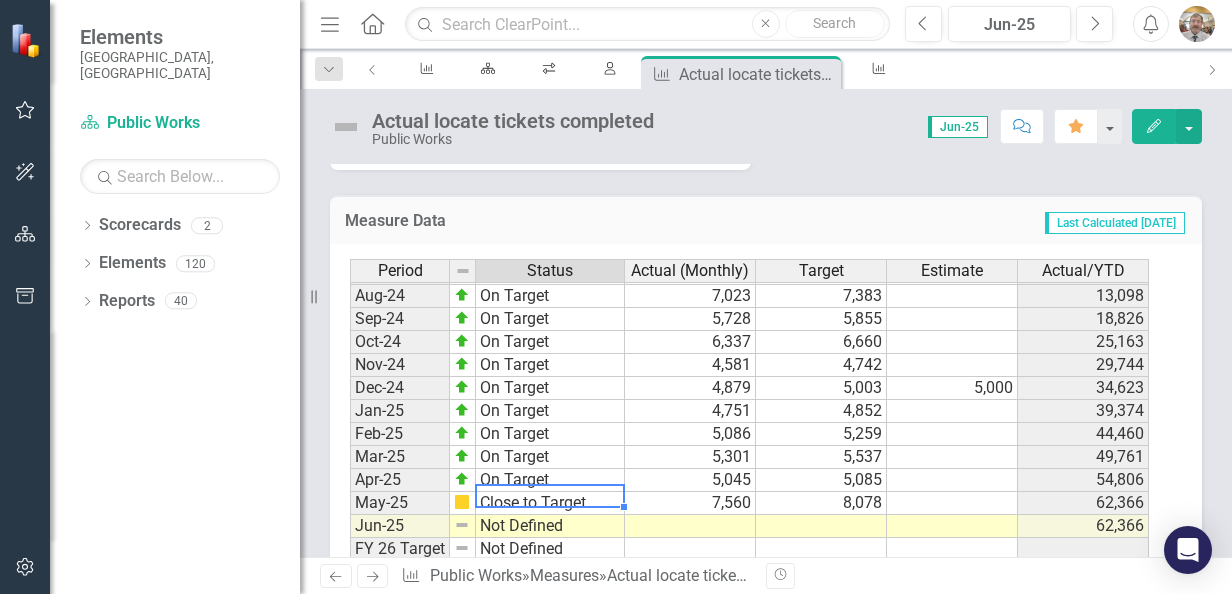 click on "Close to Target" at bounding box center (550, 503) 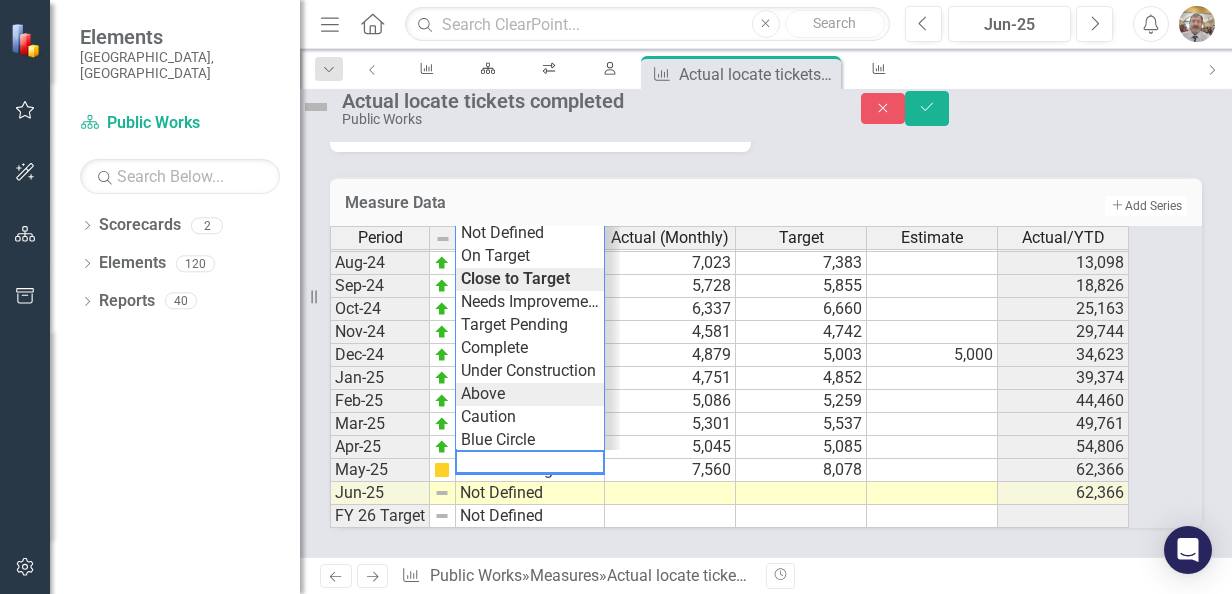 click on "Period Status Actual (Monthly) Target Estimate Actual/YTD [DATE]-23 On Target 2,733 2,540 2,733 Aug-23 On Target 4,037 3,997 6,770 Sep-23 On Target 4,030 3,809 10,800 Oct-23 On Target 5,528 5,394 16,328 Nov-23 On Target 5,616 5,735 21,944 Dec-23 On Target 4,226 4,360 26,170 Jan-24 On Target 6,540 6,667 32,710 Feb-24 On Target 5,838 6,086 38,548 Mar-24 On Target 5,810 5,957 44,358 Apr-24 On Target 6,765 6,840 51,123 May-24 On Target 6,090 6,121 57,213 Jun-24 On Target 4,400 4,463 61,613 [DATE]-24 On Target 6,075 6,279 6,075 Aug-24 On Target 7,023 7,383 13,098 Sep-24 On Target 5,728 5,855 18,826 Oct-24 On Target 6,337 6,660 25,163 Nov-24 On Target 4,581 4,742 29,744 Dec-24 On Target 4,879 5,003 5,000 34,623 Jan-25 On Target 4,751 4,852 39,374 Feb-25 On Target 5,086 5,259 44,460 Mar-25 On Target 5,301 5,537 49,761 Apr-25 On Target 5,045 5,085 54,806 May-25 Close to Target 7,560 8,078 62,366 Jun-25 Not Defined 62,366 FY 26 Target Not Defined Period Status Actual (Monthly) Target Estimate Actual/YTD Period Status [DATE]-23" at bounding box center (738, 377) 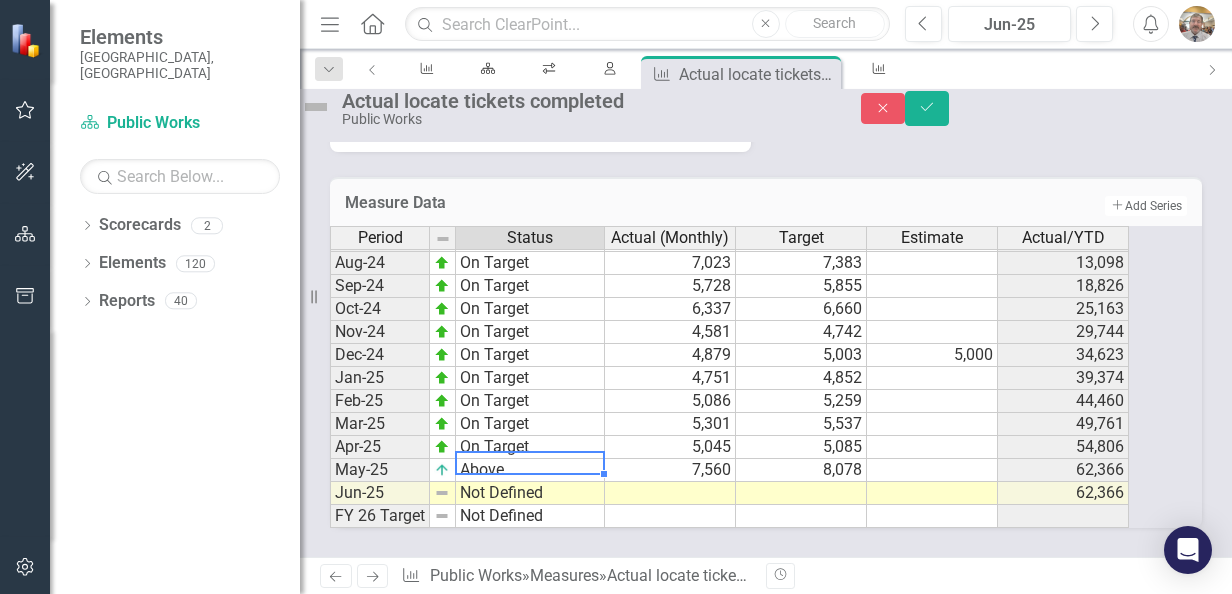 type on "Above" 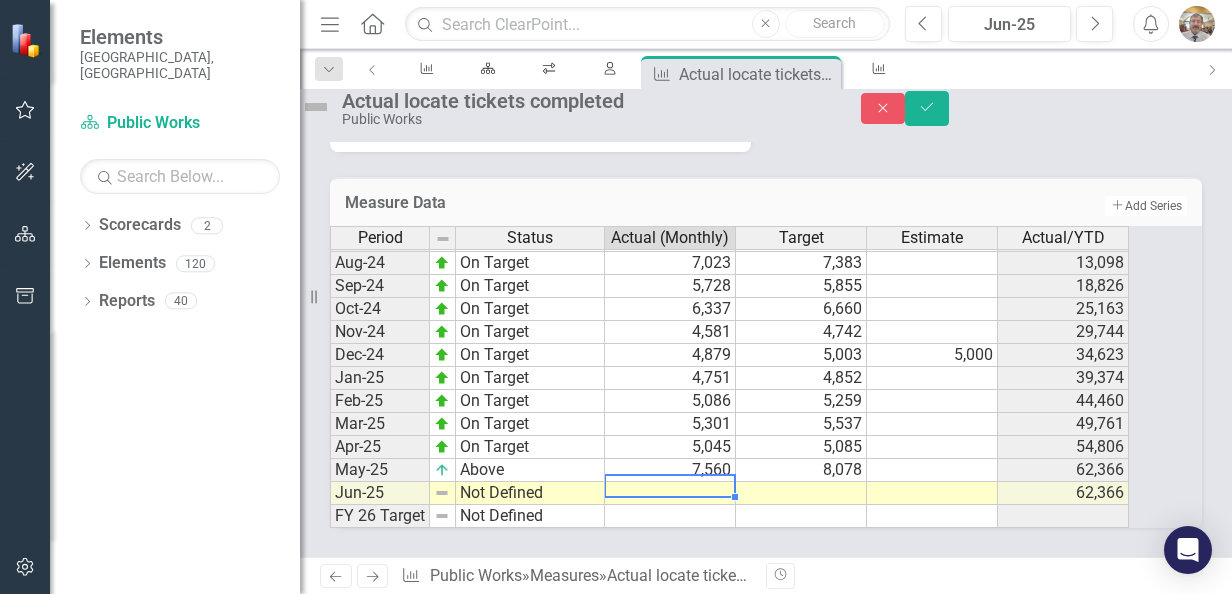 click at bounding box center (670, 493) 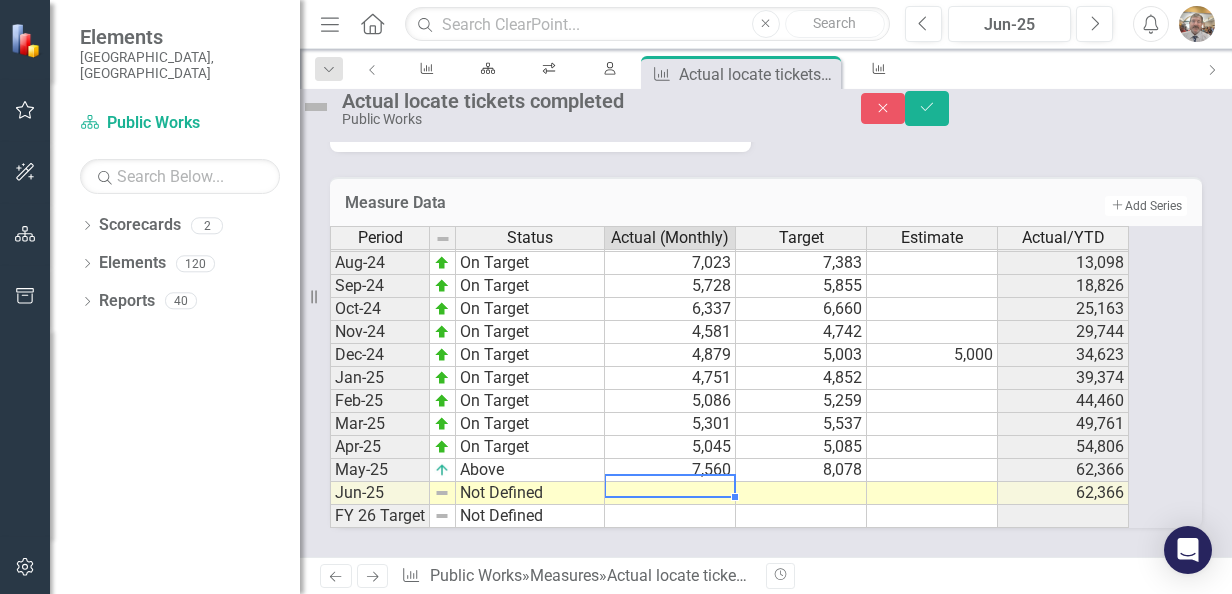 click at bounding box center (801, 493) 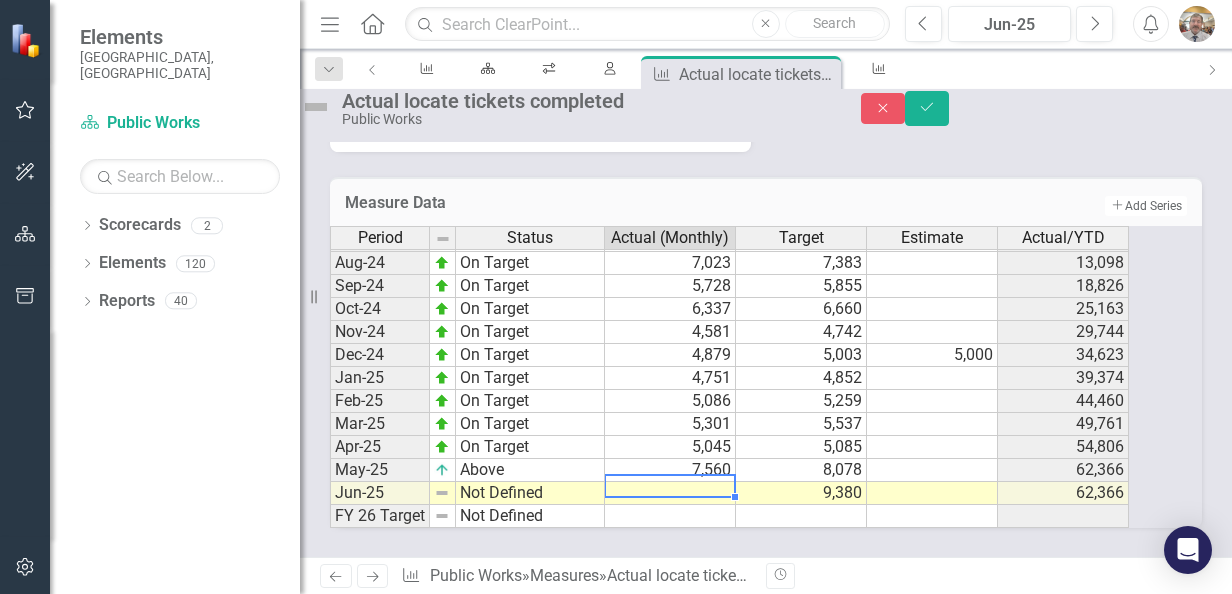 click at bounding box center [670, 493] 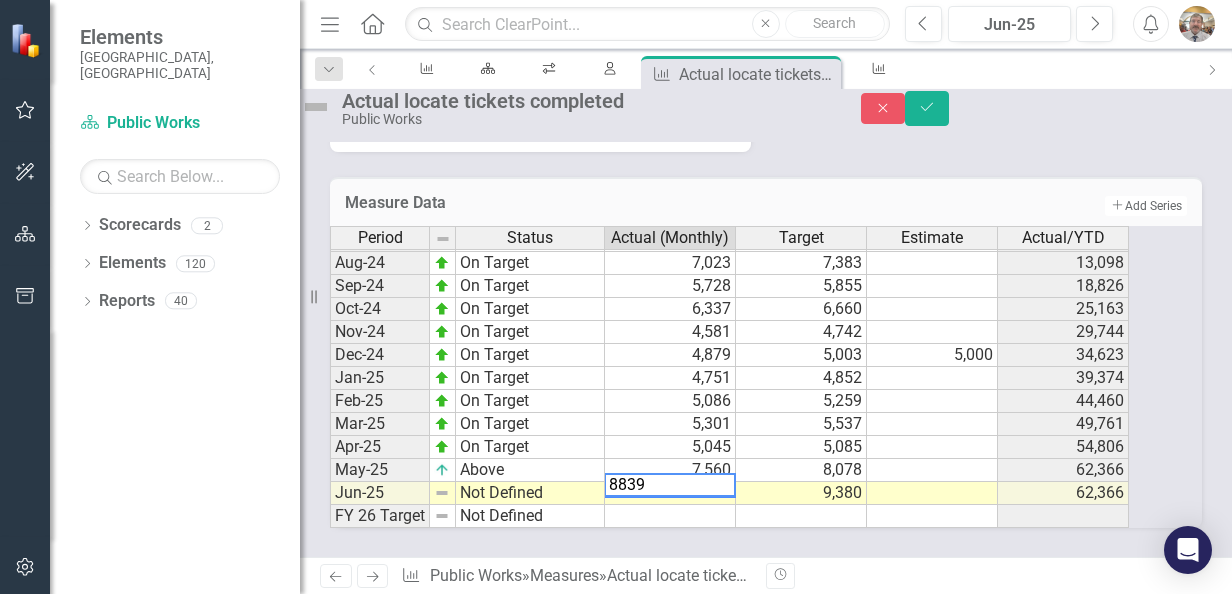 type on "8839" 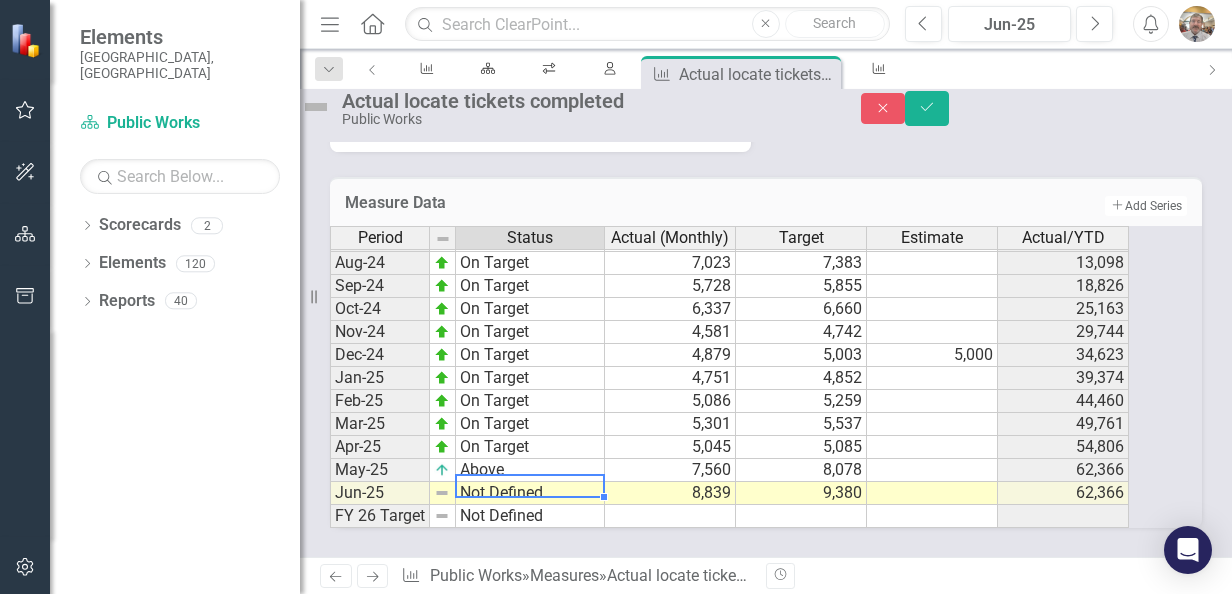 click on "Not Defined" at bounding box center (530, 493) 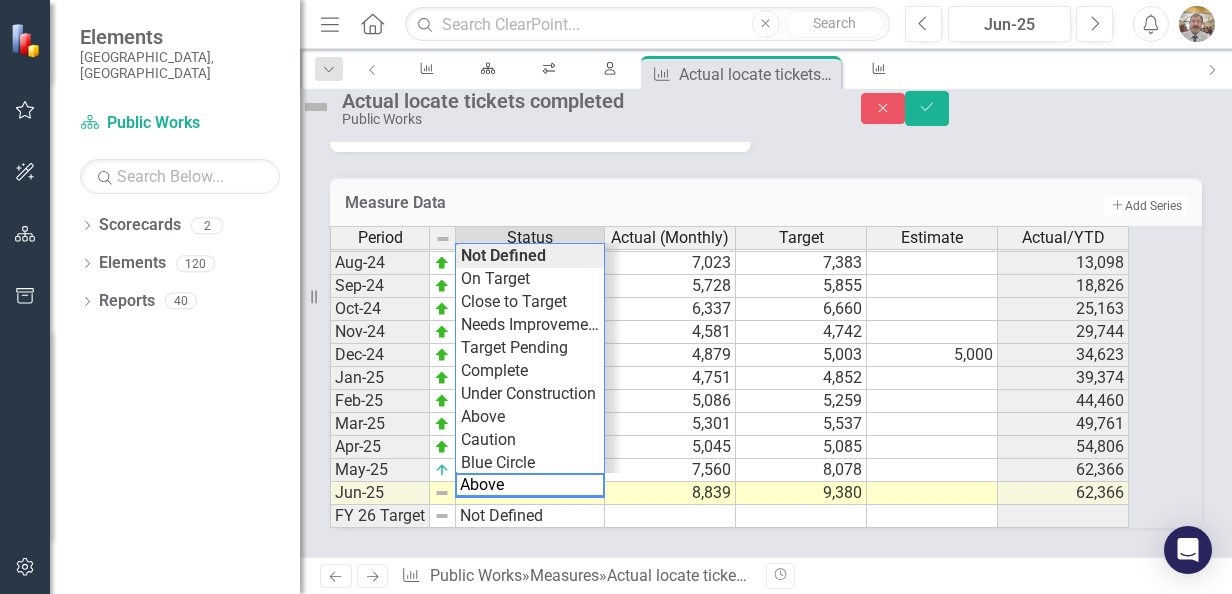 click on "Above" at bounding box center [530, 485] 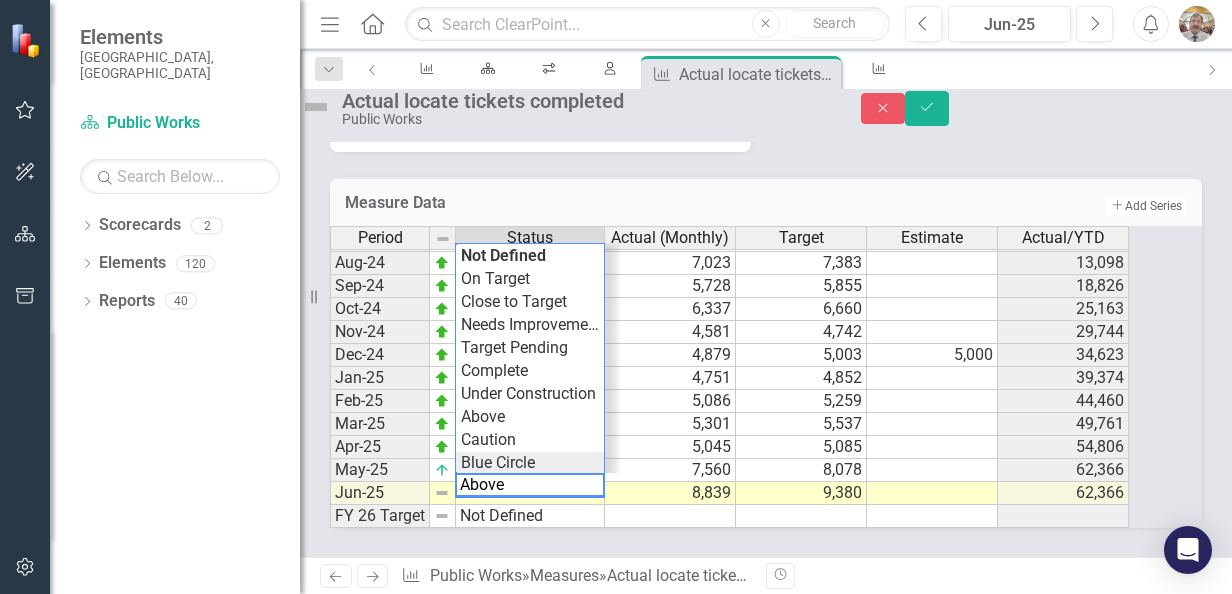 scroll, scrollTop: 24, scrollLeft: 0, axis: vertical 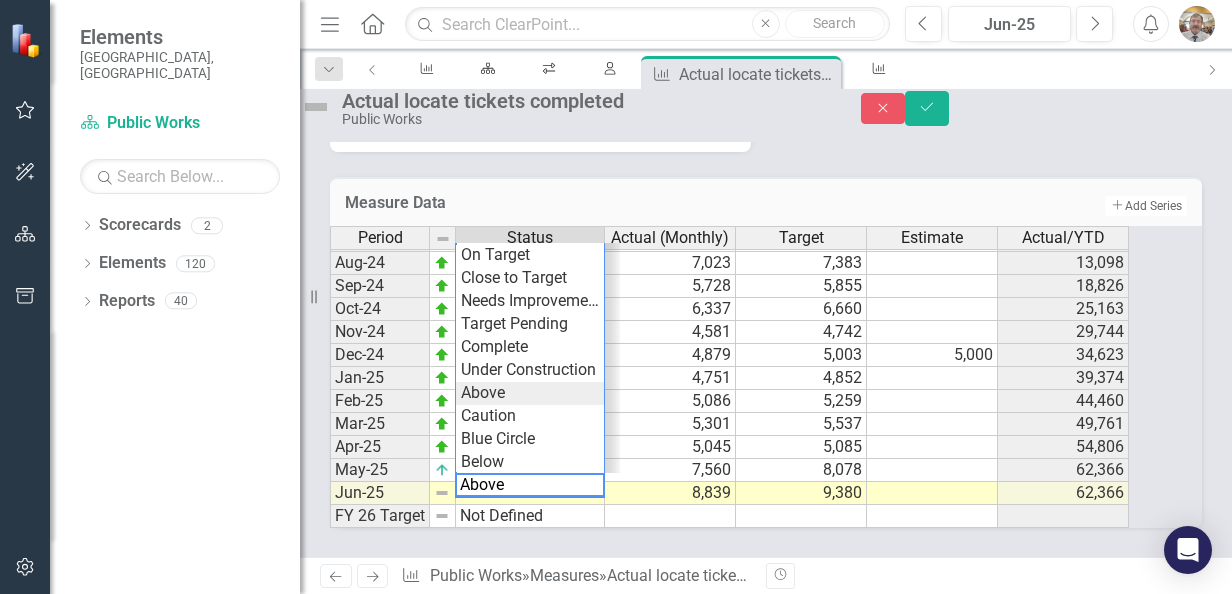 click on "Period Status Actual (Monthly) Target Estimate Actual/YTD [DATE]-23 On Target 2,733 2,540 2,733 Aug-23 On Target 4,037 3,997 6,770 Sep-23 On Target 4,030 3,809 10,800 Oct-23 On Target 5,528 5,394 16,328 Nov-23 On Target 5,616 5,735 21,944 Dec-23 On Target 4,226 4,360 26,170 Jan-24 On Target 6,540 6,667 32,710 Feb-24 On Target 5,838 6,086 38,548 Mar-24 On Target 5,810 5,957 44,358 Apr-24 On Target 6,765 6,840 51,123 May-24 On Target 6,090 6,121 57,213 Jun-24 On Target 4,400 4,463 61,613 [DATE]-24 On Target 6,075 6,279 6,075 Aug-24 On Target 7,023 7,383 13,098 Sep-24 On Target 5,728 5,855 18,826 Oct-24 On Target 6,337 6,660 25,163 Nov-24 On Target 4,581 4,742 29,744 Dec-24 On Target 4,879 5,003 5,000 34,623 Jan-25 On Target 4,751 4,852 39,374 Feb-25 On Target 5,086 5,259 44,460 Mar-25 On Target 5,301 5,537 49,761 Apr-25 On Target 5,045 5,085 54,806 May-25 Above 7,560 8,078 62,366 Jun-25 Not Defined 8,839 9,380 62,366 FY 26 Target Not Defined Period Status Actual (Monthly) Target Estimate Actual/YTD Period Status 8839" at bounding box center (738, 377) 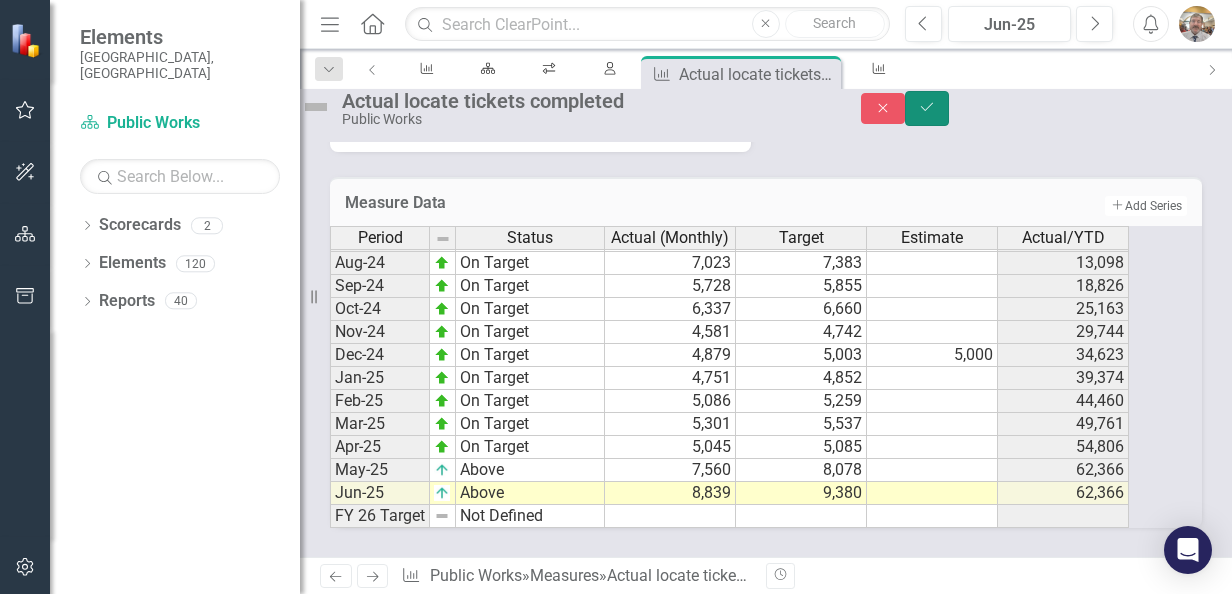 click on "Save" 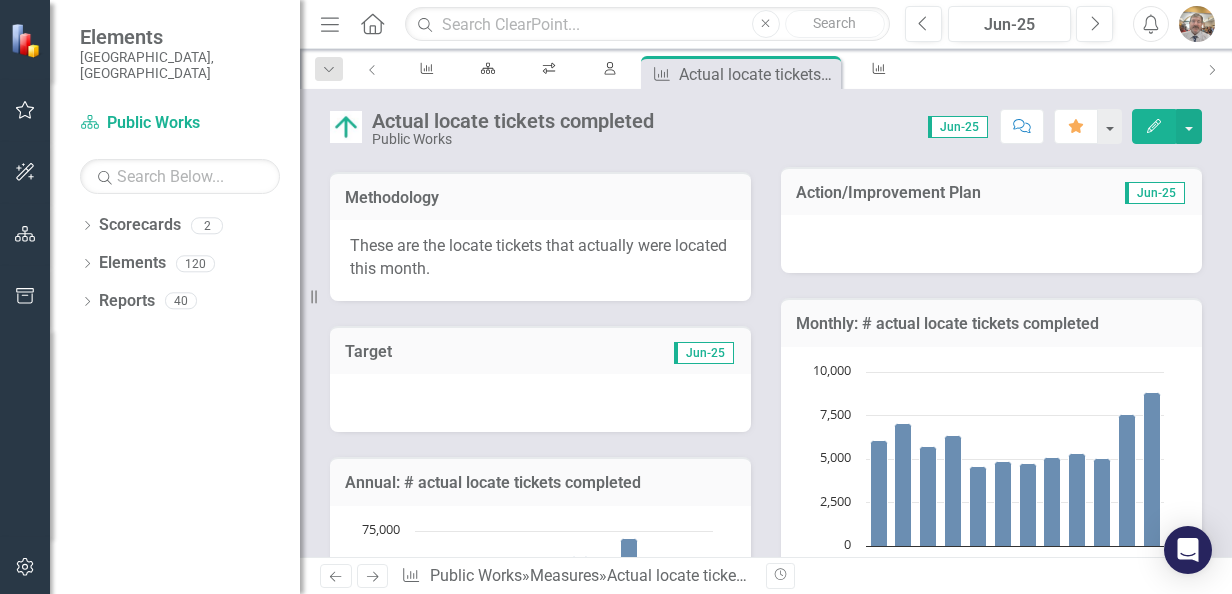 scroll, scrollTop: 0, scrollLeft: 0, axis: both 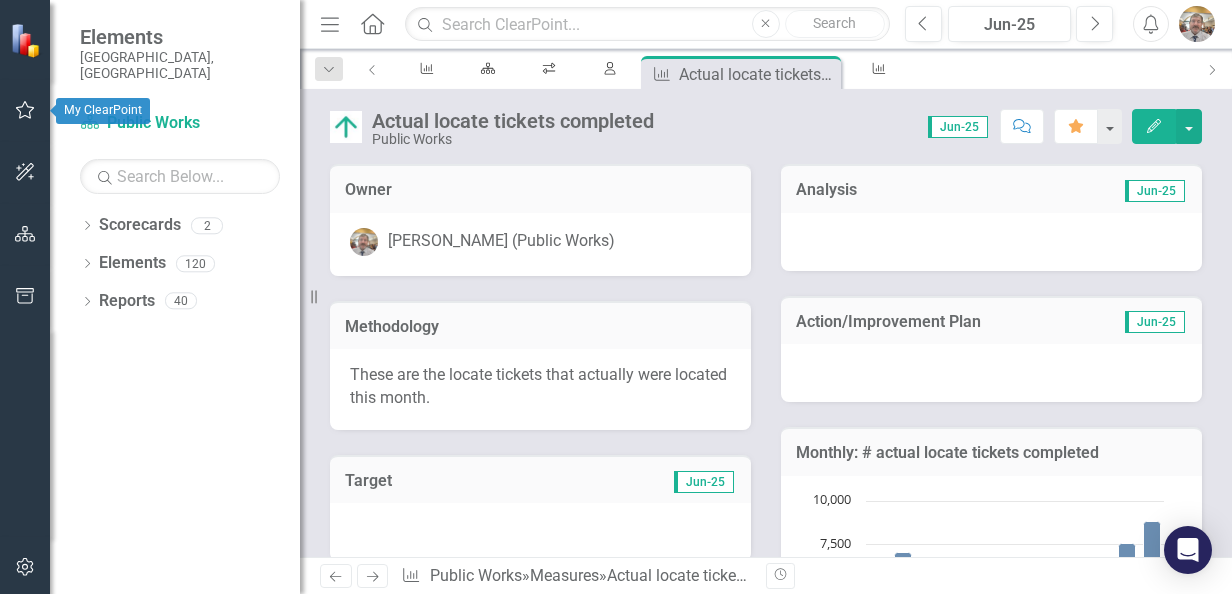 click 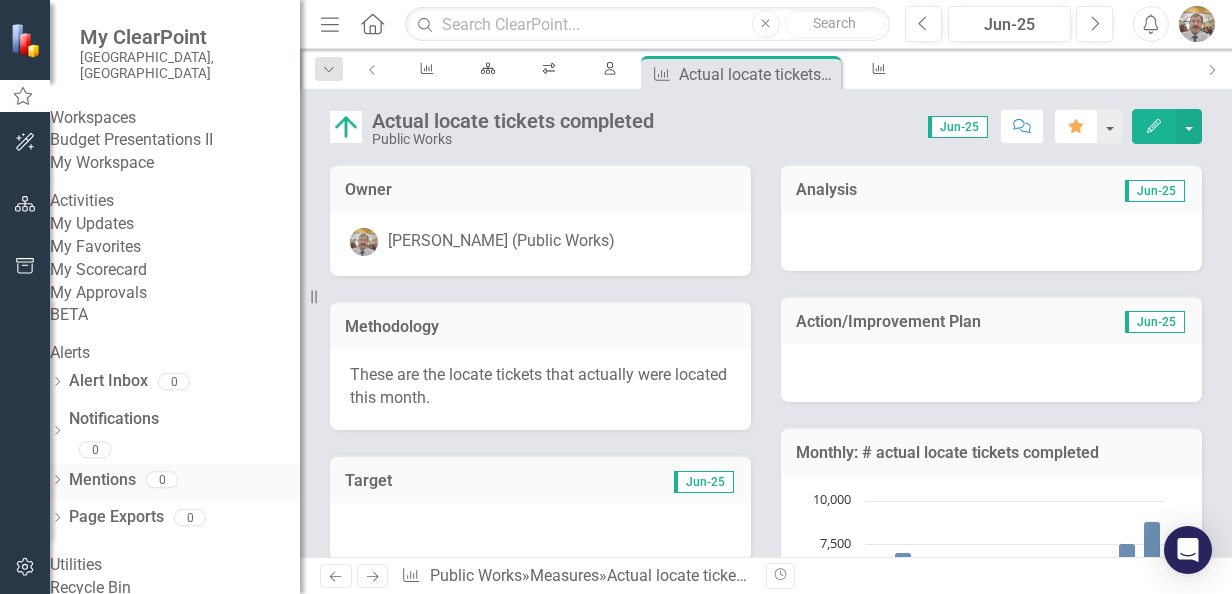 scroll, scrollTop: 104, scrollLeft: 0, axis: vertical 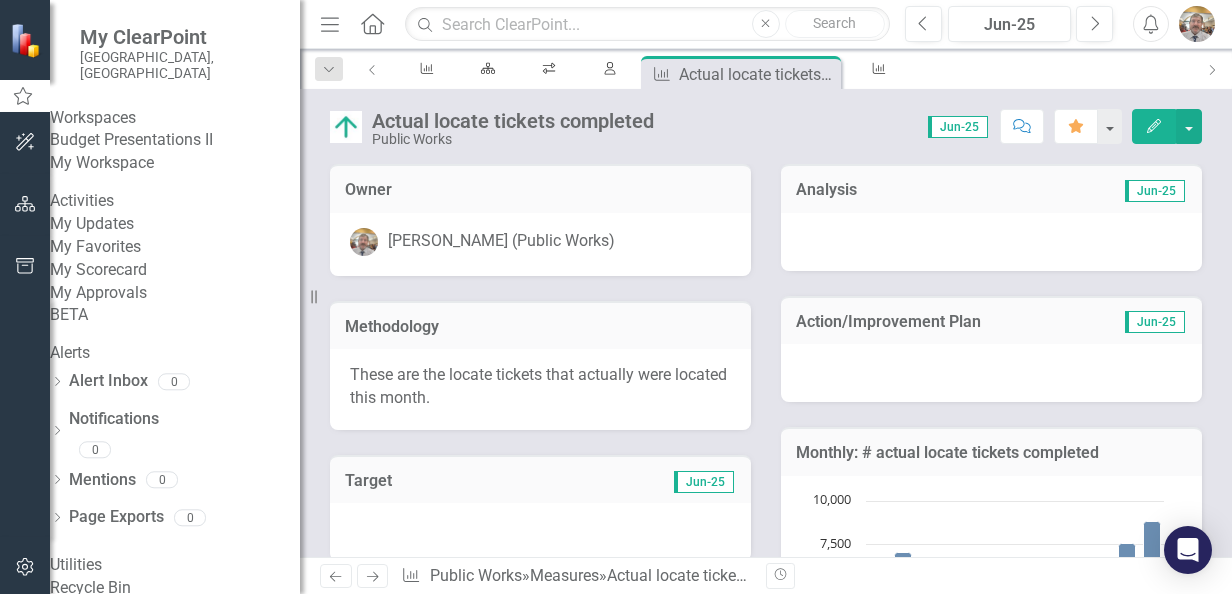 click at bounding box center [1197, 24] 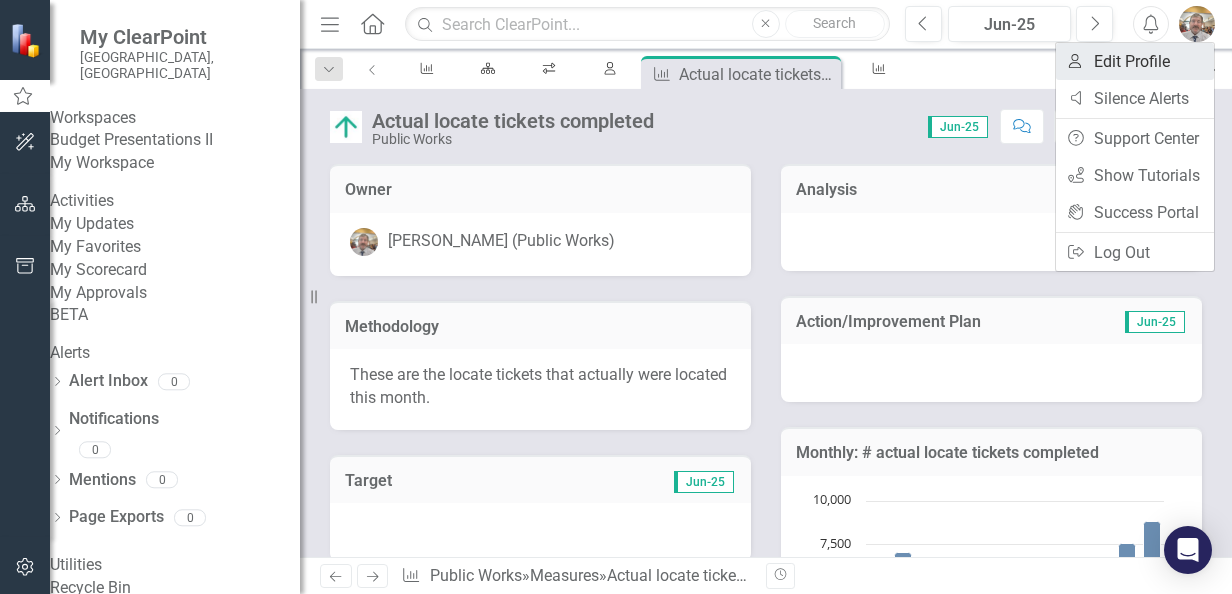 click on "User Edit Profile" at bounding box center [1135, 61] 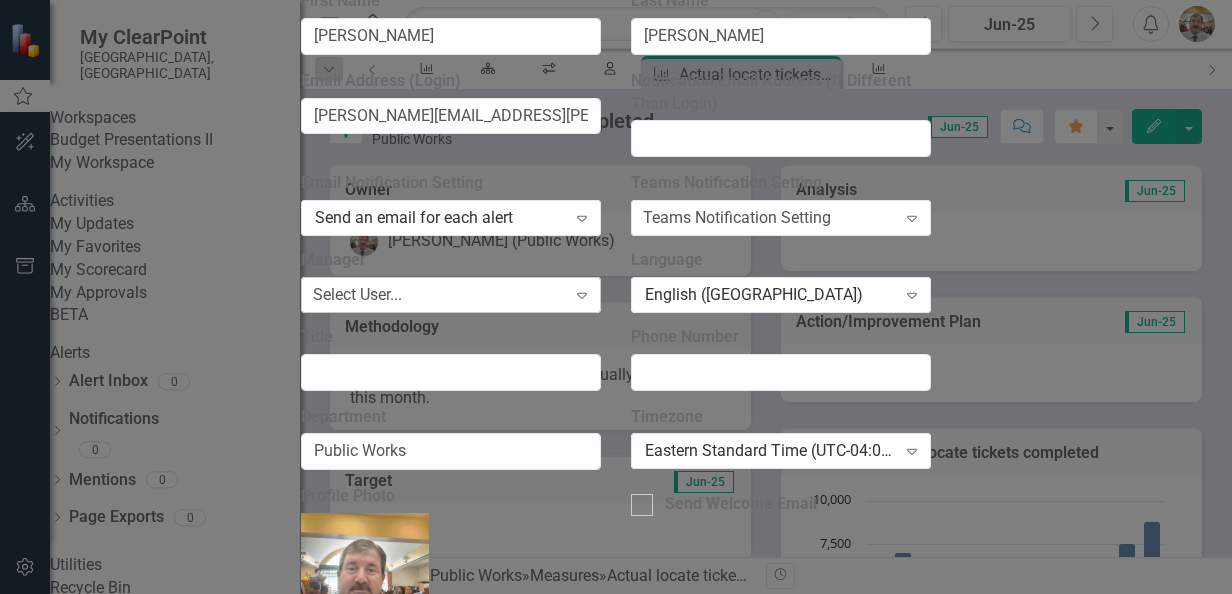 click on "Expand" 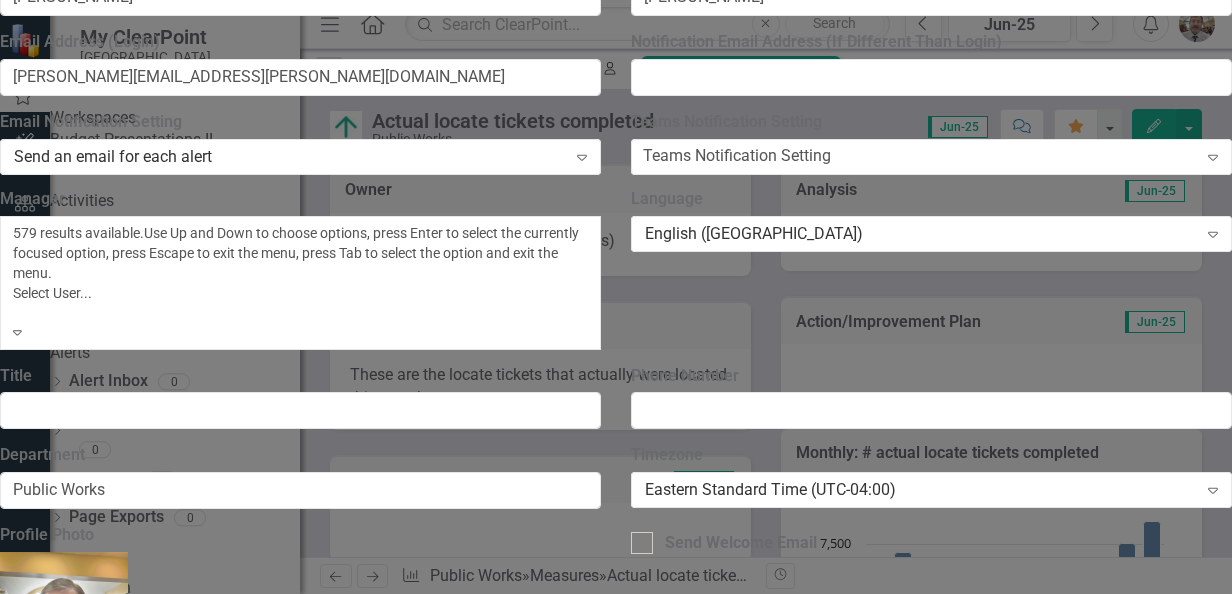 scroll, scrollTop: 12900, scrollLeft: 0, axis: vertical 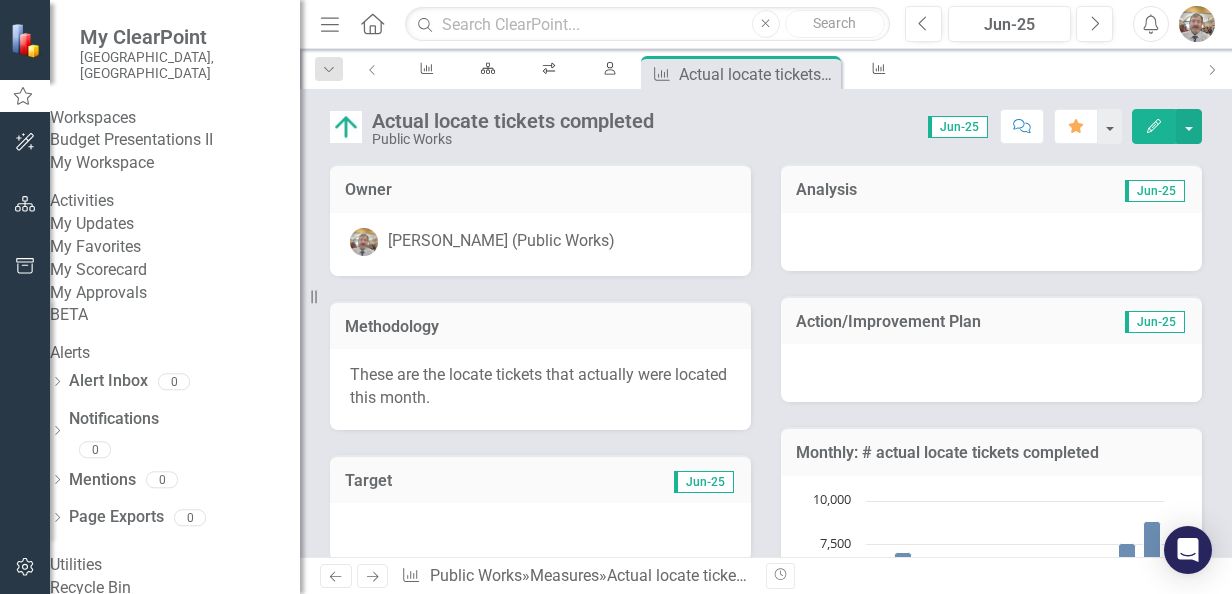 click at bounding box center [364, 242] 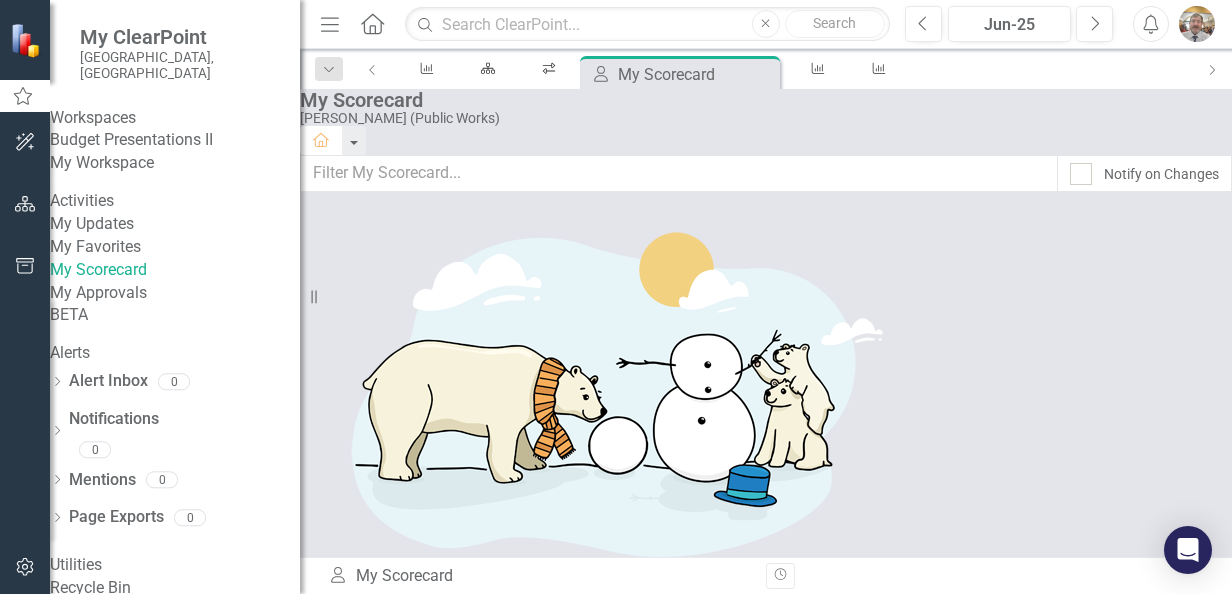 click on "Utility locator calls received" at bounding box center [400, 988] 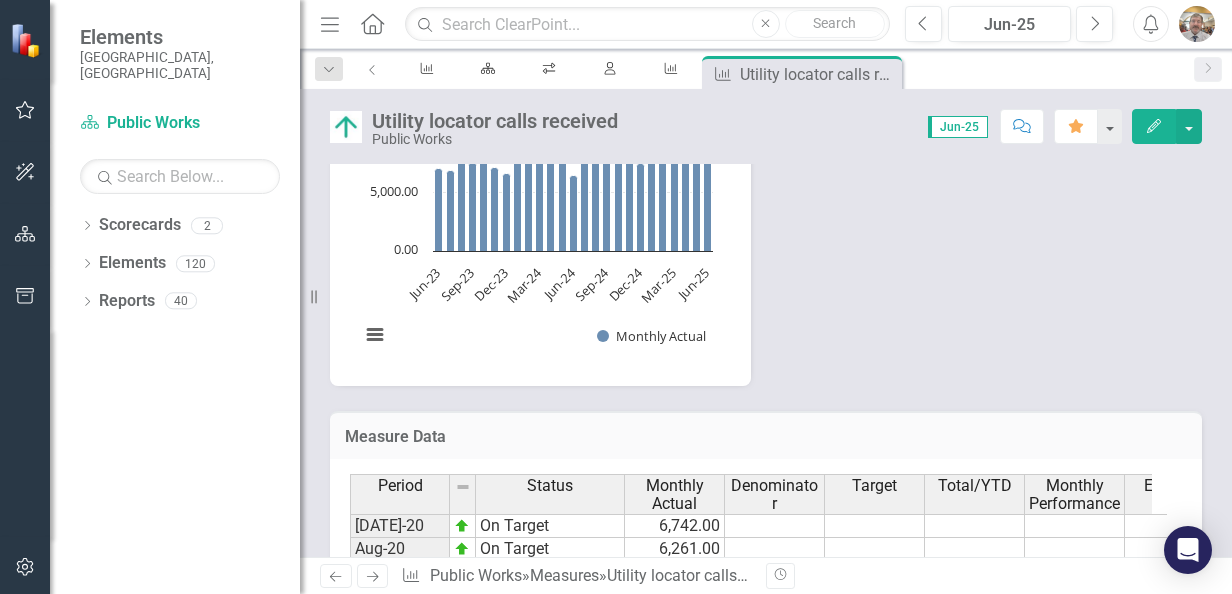 scroll, scrollTop: 800, scrollLeft: 0, axis: vertical 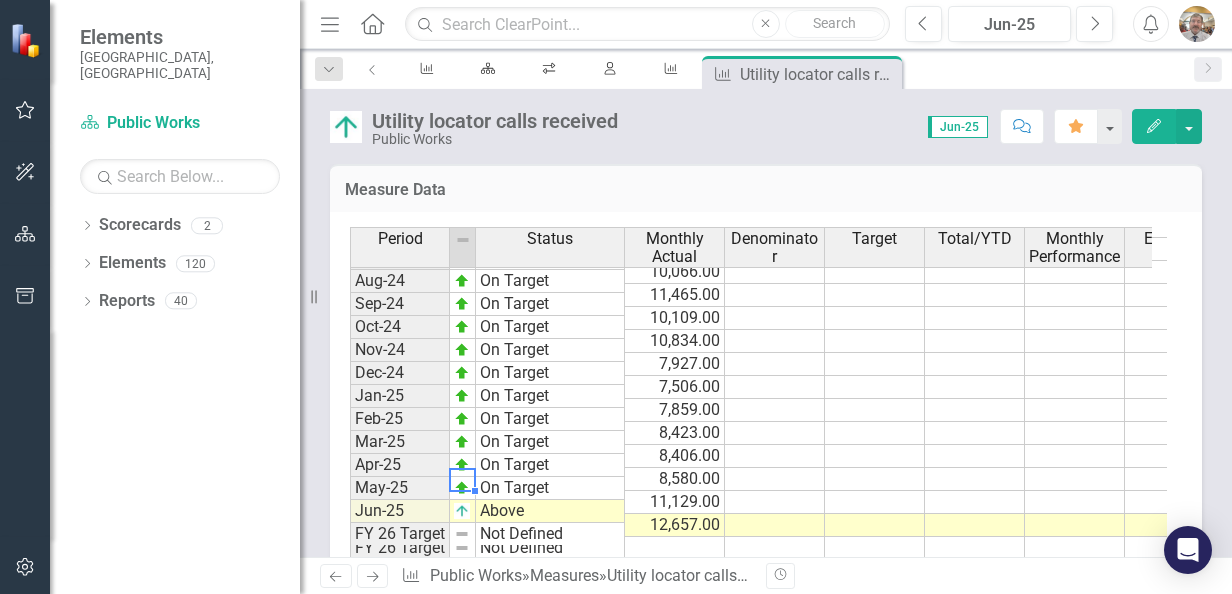 click on "On Target" at bounding box center [550, 488] 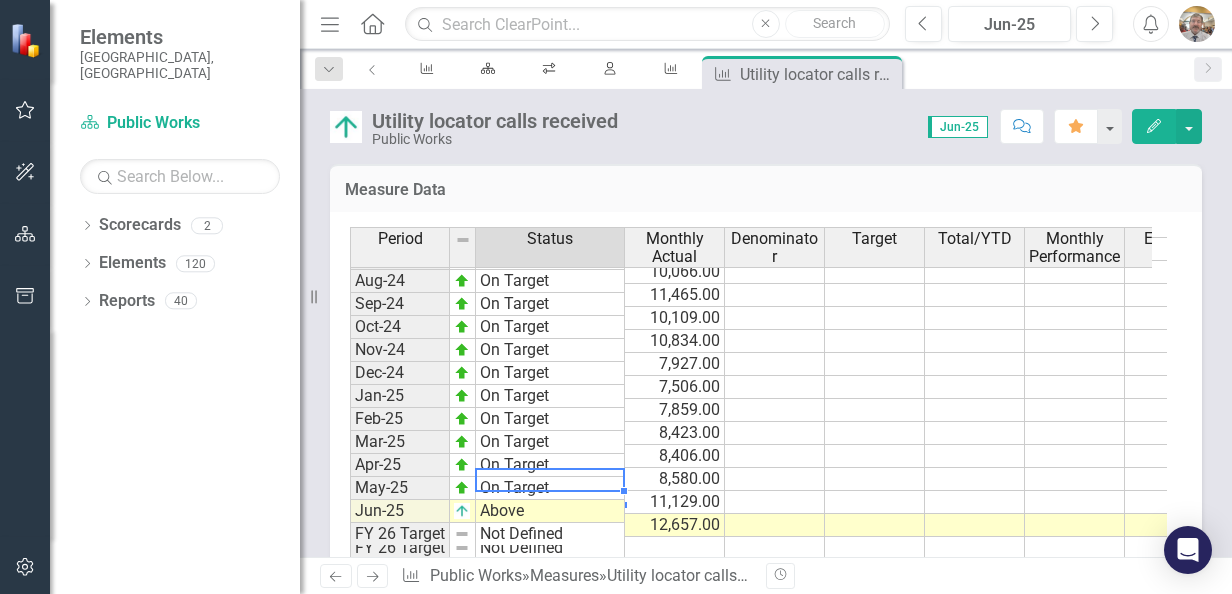 click on "On Target" at bounding box center [550, 488] 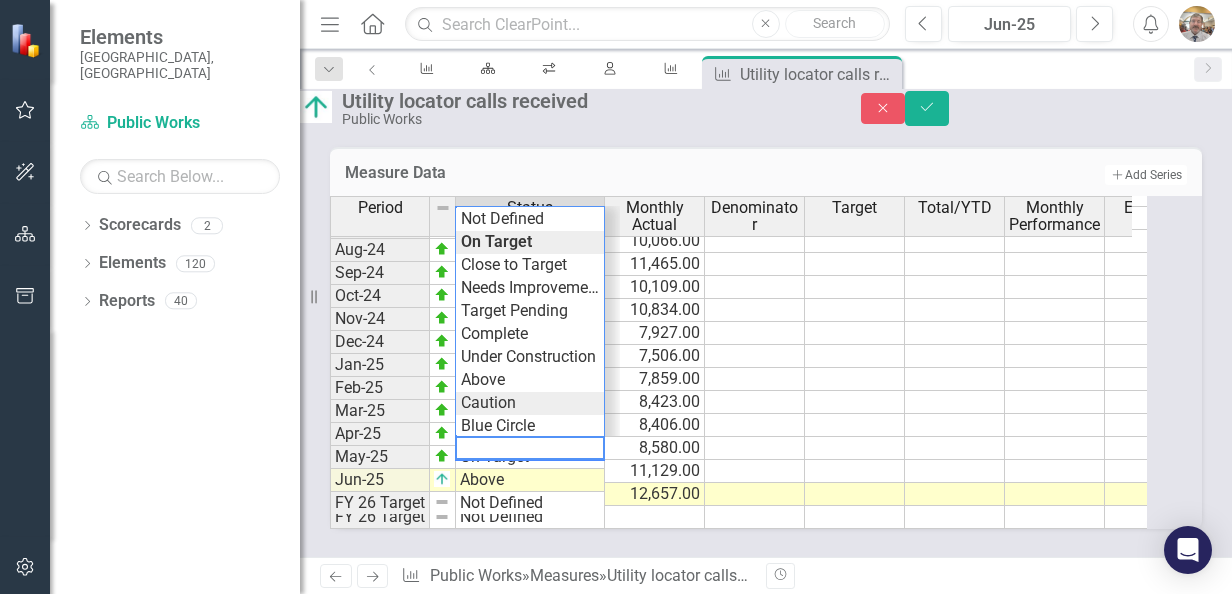 scroll, scrollTop: 24, scrollLeft: 0, axis: vertical 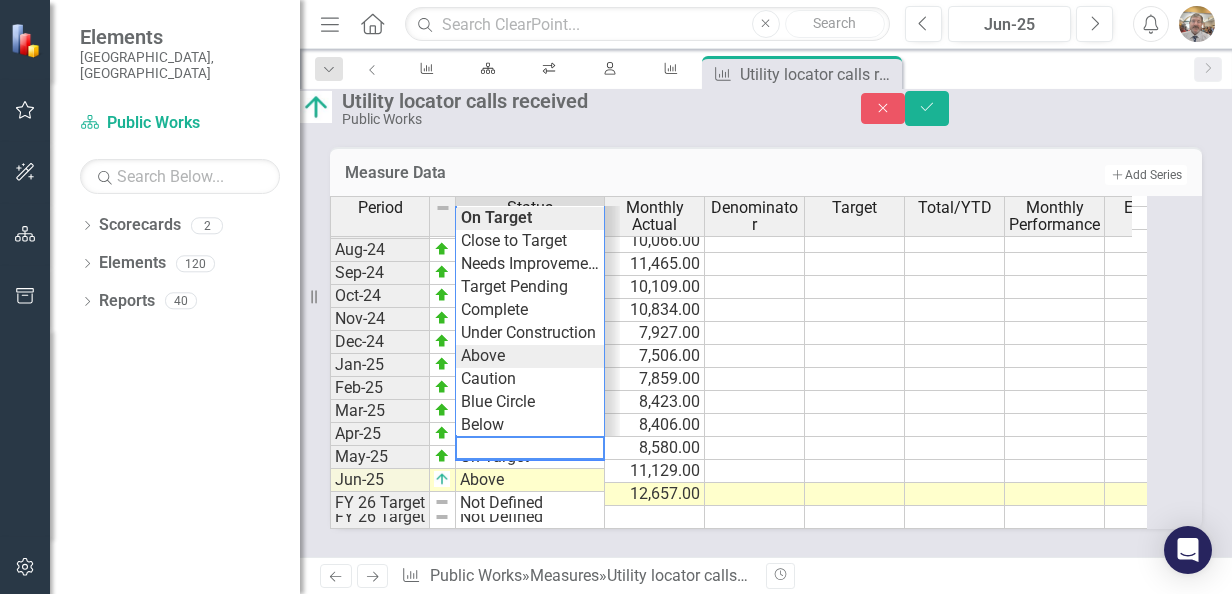 click on "Period Status Monthly Actual Denominator Target Total/YTD Monthly Performance Estimate [DATE]-23 On Target 6,934.00 Aug-23 On Target 9,449.00 Sep-23 On Target 7,619.00 Oct-23 On Target 9,001.00 Nov-23 On Target 7,172.00 Dec-23 On Target 6,666.00 Jan-24 On Target 8,507.00 Feb-24 On Target 8,501.00 Mar-24 On Target 8,751.00 Apr-24 On Target 9,544.00 May-24 On Target 9,011.00 Jun-24 On Target 6,504.00 [DATE]-24 On Target 10,066.00 Aug-24 On Target 11,465.00 Sep-24 On Target 10,109.00 Oct-24 On Target 10,834.00 Nov-24 On Target 7,927.00 Dec-24 On Target 7,506.00 Jan-25 On Target 7,859.00 Feb-25 On Target 8,423.00 Mar-25 On Target 8,406.00 Apr-25 On Target 8,580.00 May-25 On Target 11,129.00 Jun-25 Above 12,657.00 FY 26 Target Not Defined Period Status Monthly Actual Denominator Target Total/YTD Monthly Performance Estimate Period Status [DATE]-23 On Target Aug-23 On Target Sep-23 On Target Oct-23 On Target Nov-23 On Target Dec-23 On Target Jan-24 On Target Feb-24 On Target Mar-24 On Target Apr-24 On Target May-24 Jun-24" at bounding box center [738, 362] 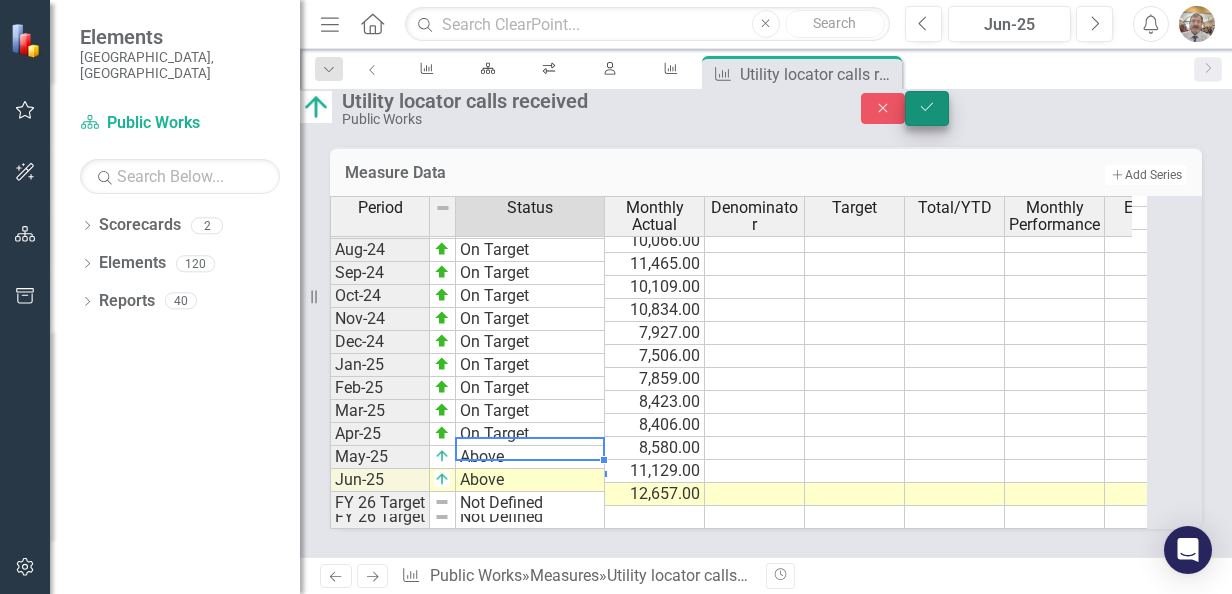 type on "Above" 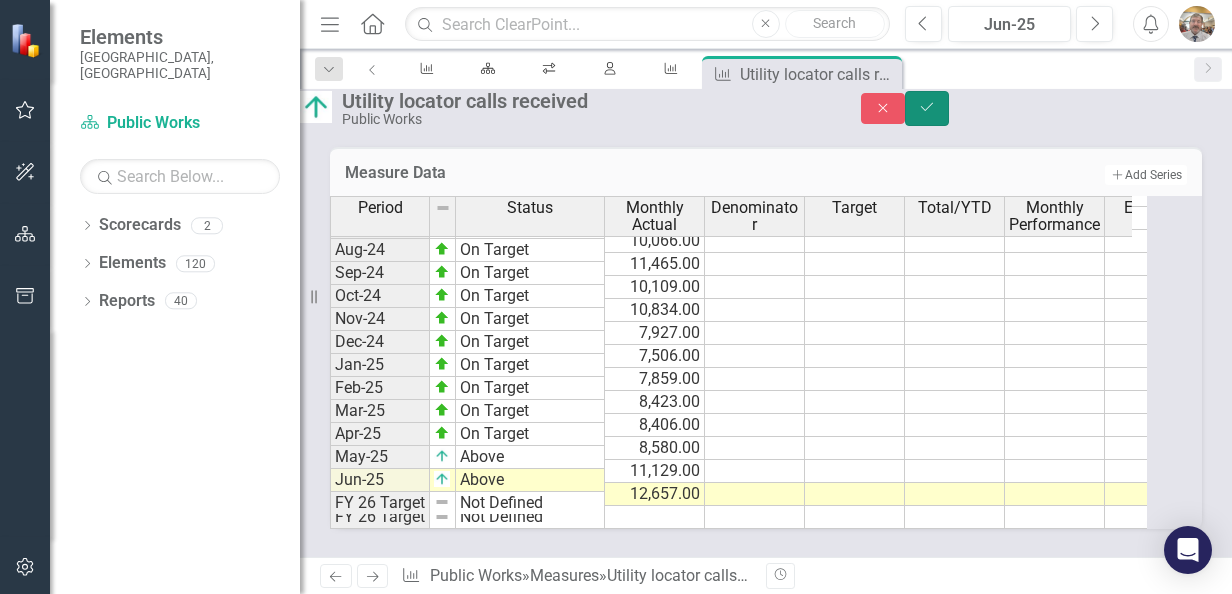 click on "Save" at bounding box center [927, 108] 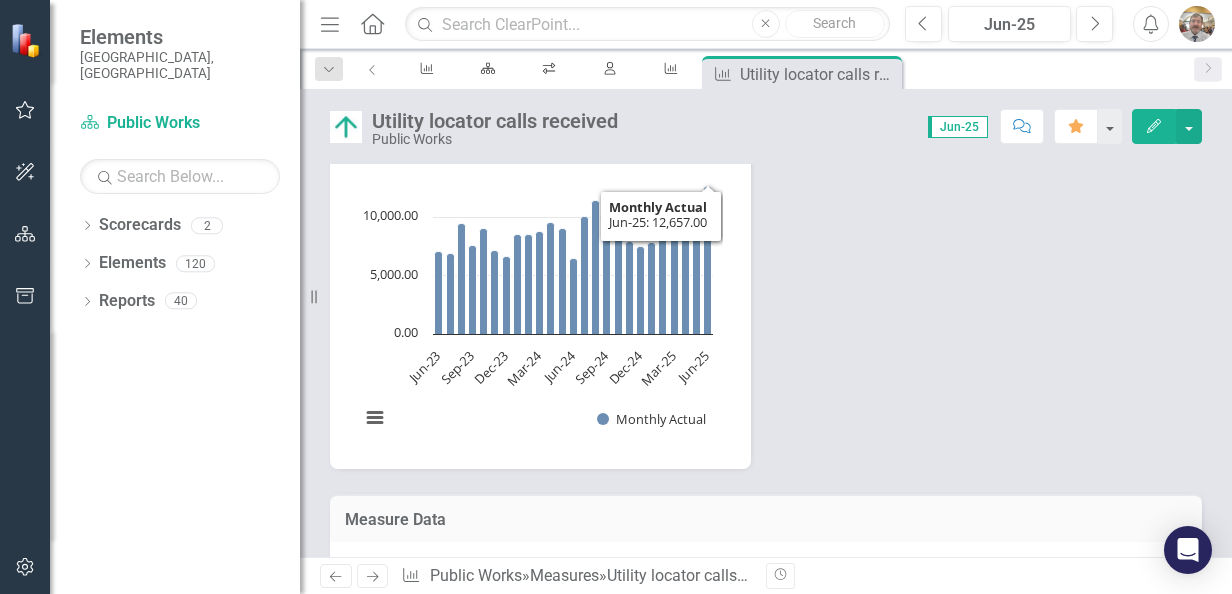 scroll, scrollTop: 750, scrollLeft: 0, axis: vertical 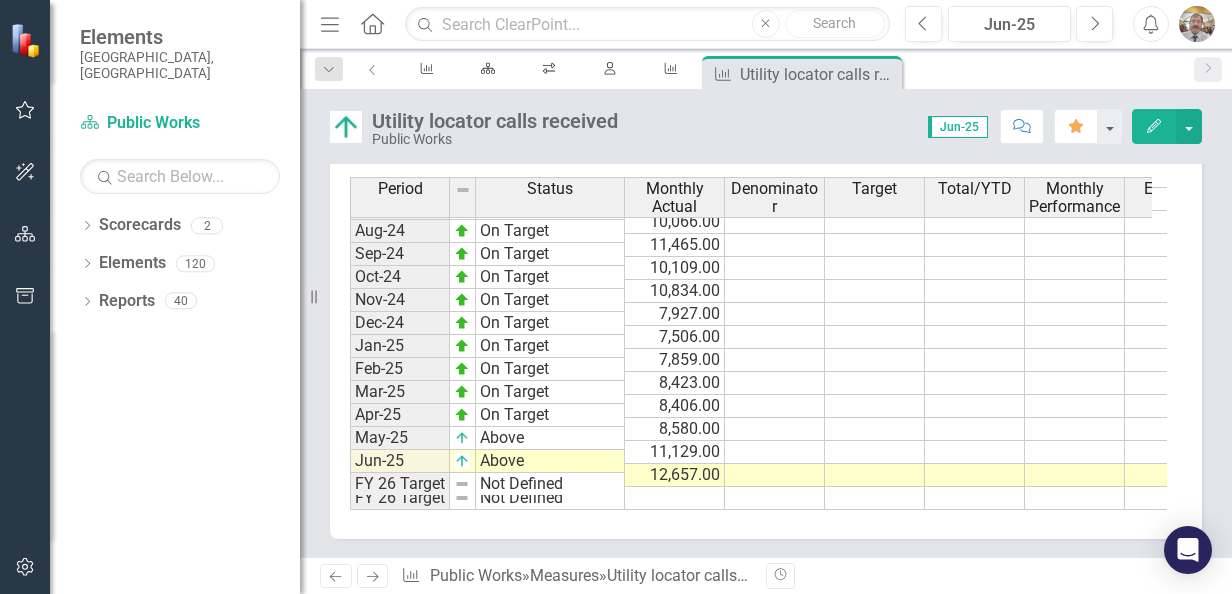 click on "Home" at bounding box center [373, 24] 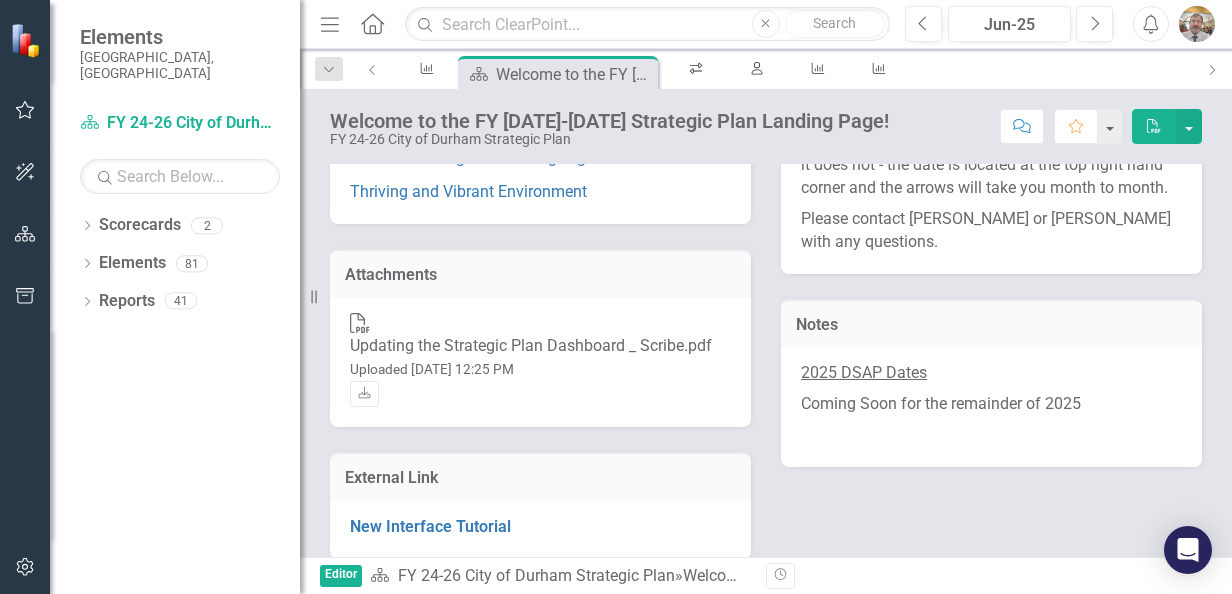click 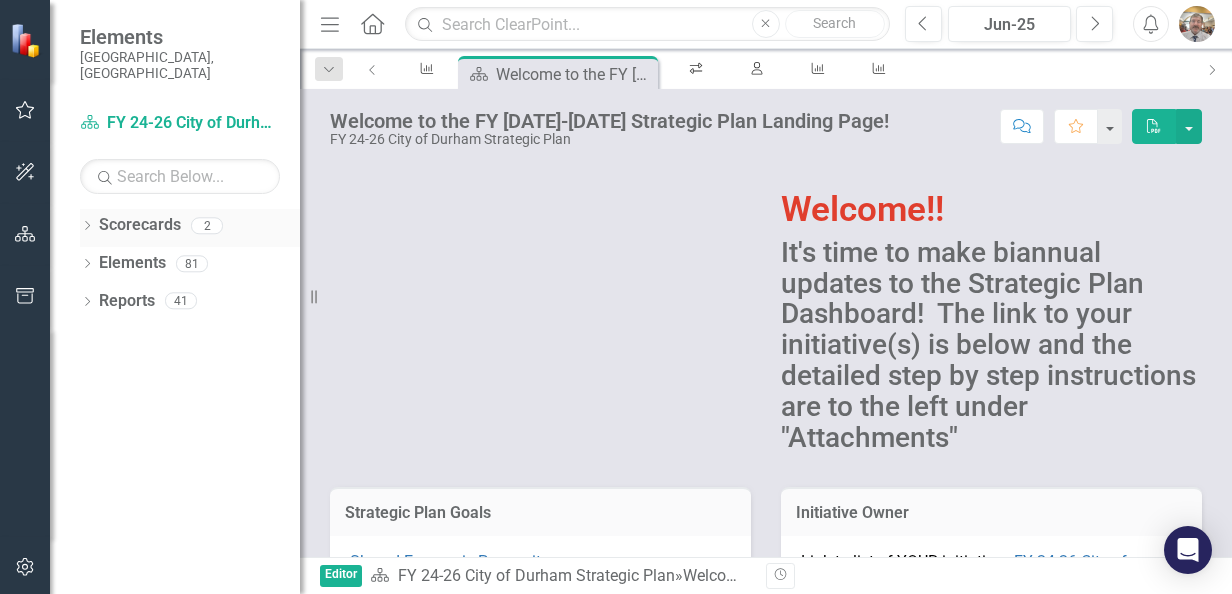 click on "Scorecards" at bounding box center (140, 225) 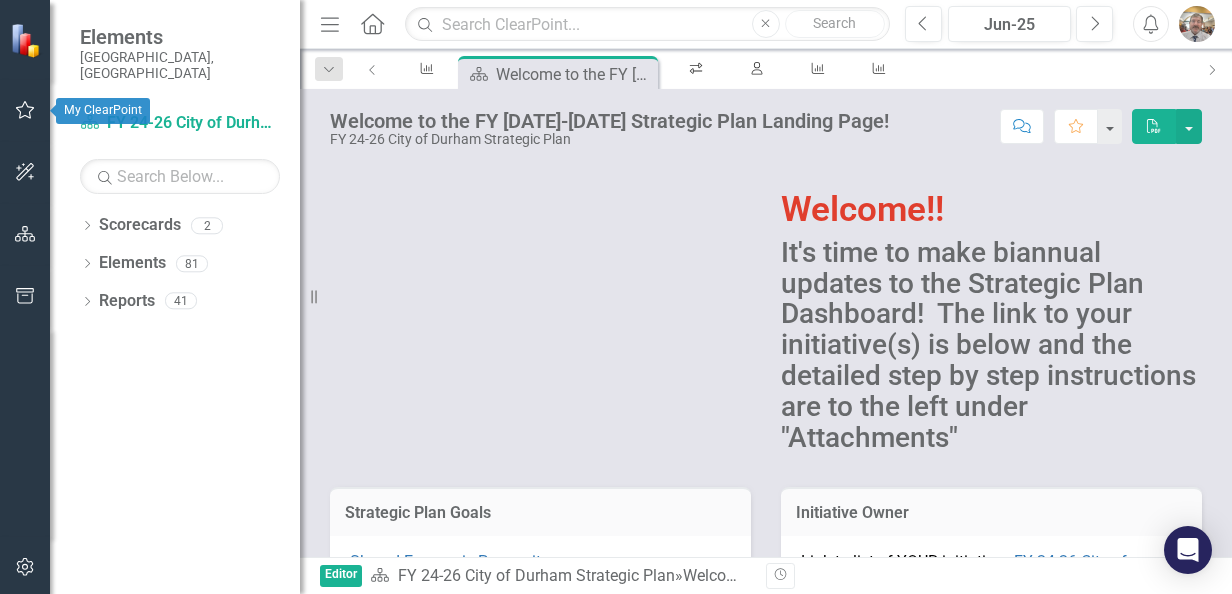 click 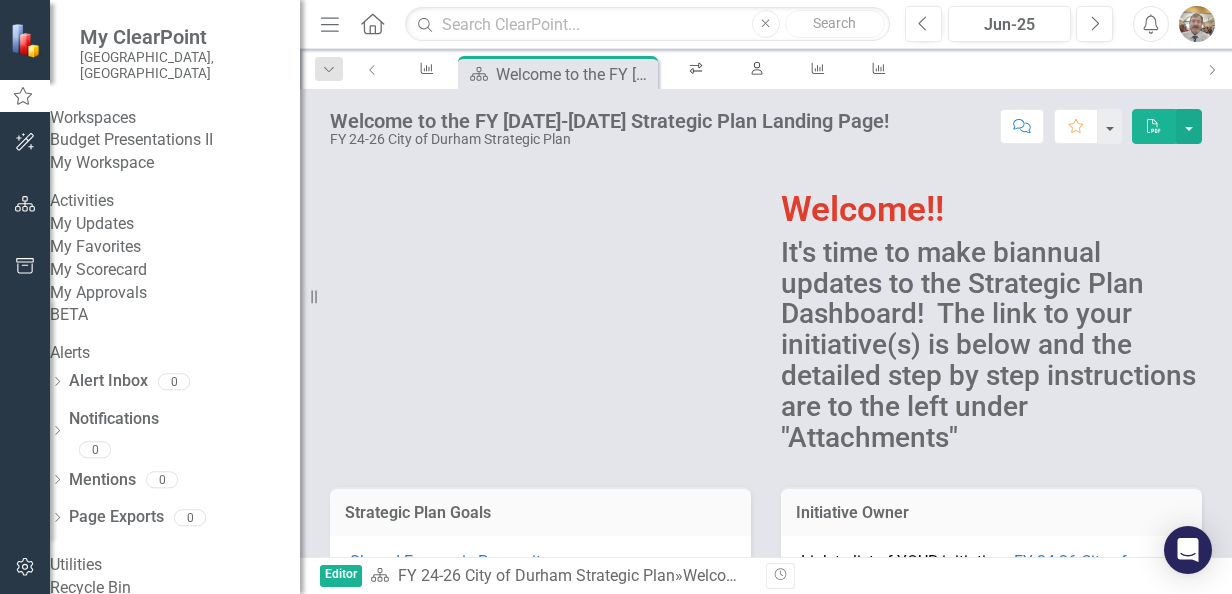 click on "My Workspace" at bounding box center (175, 163) 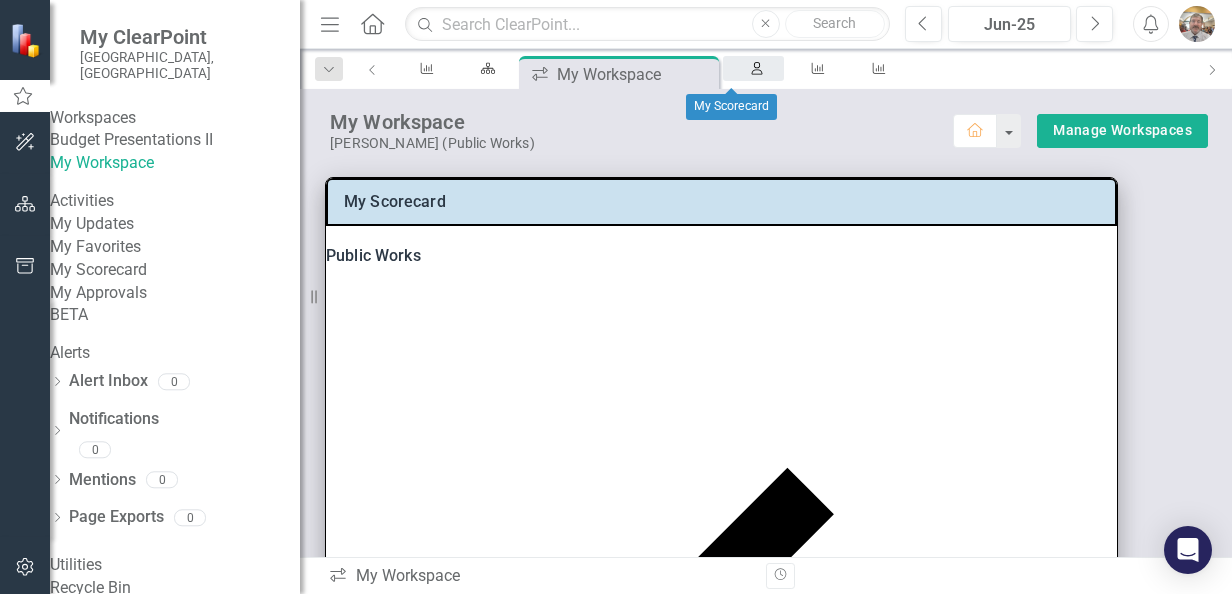 click 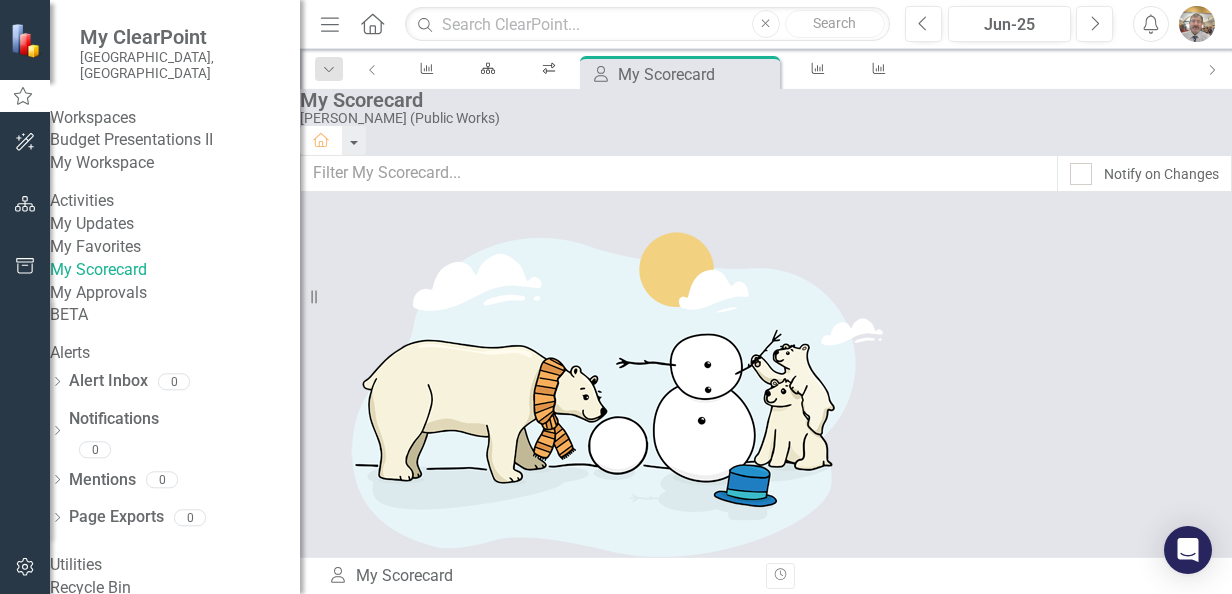 click on "Edit" 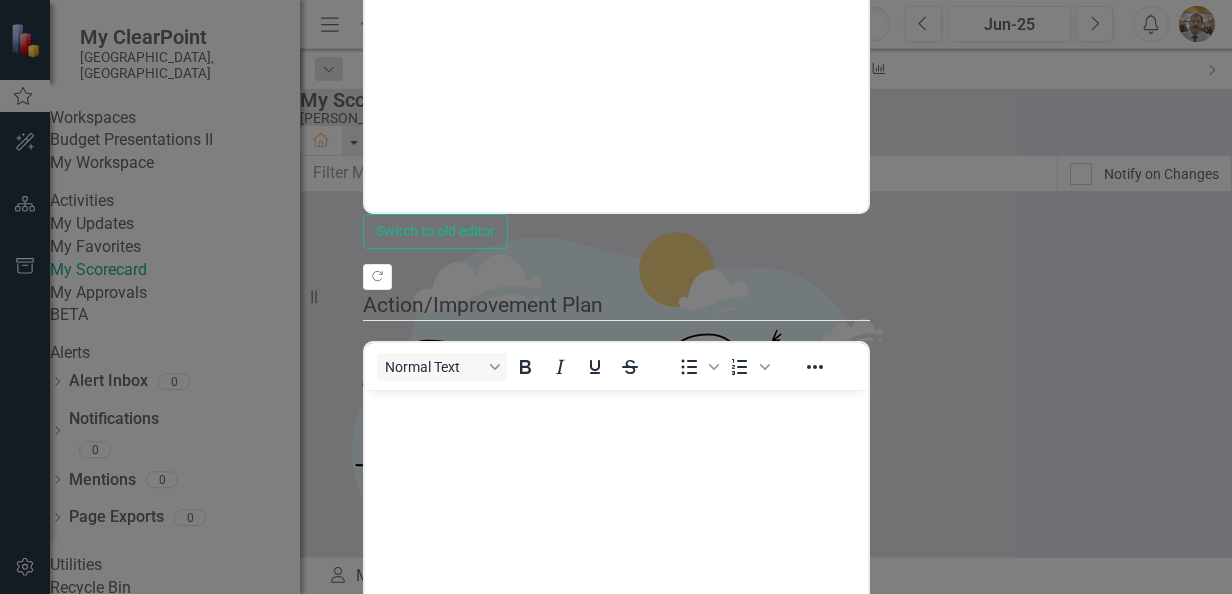 click at bounding box center (615, 14) 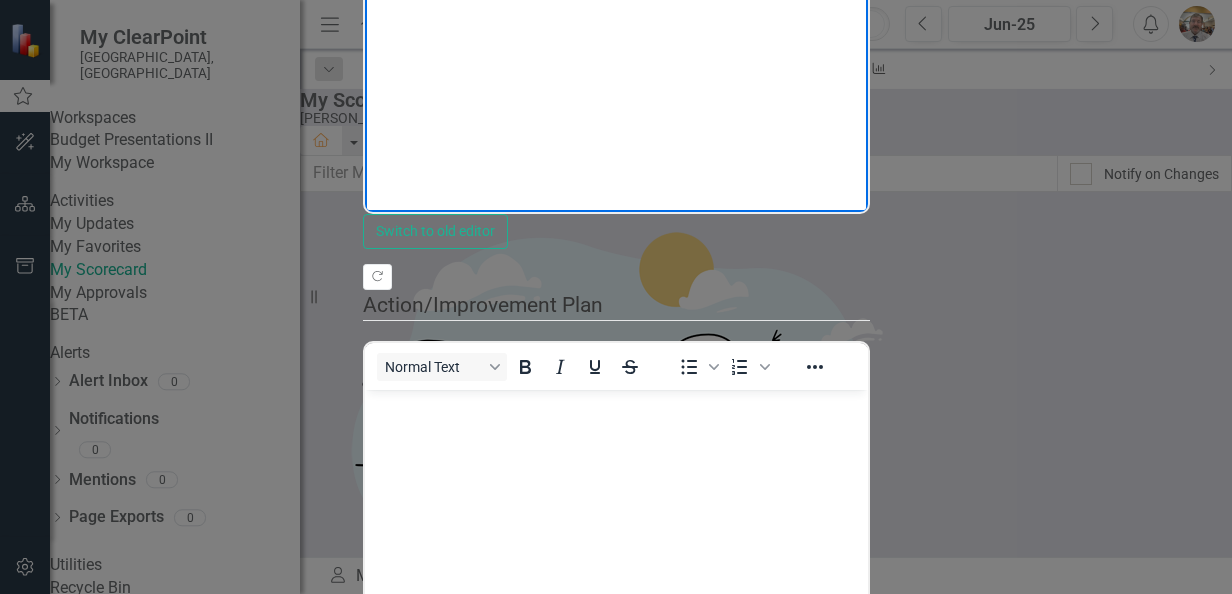 type 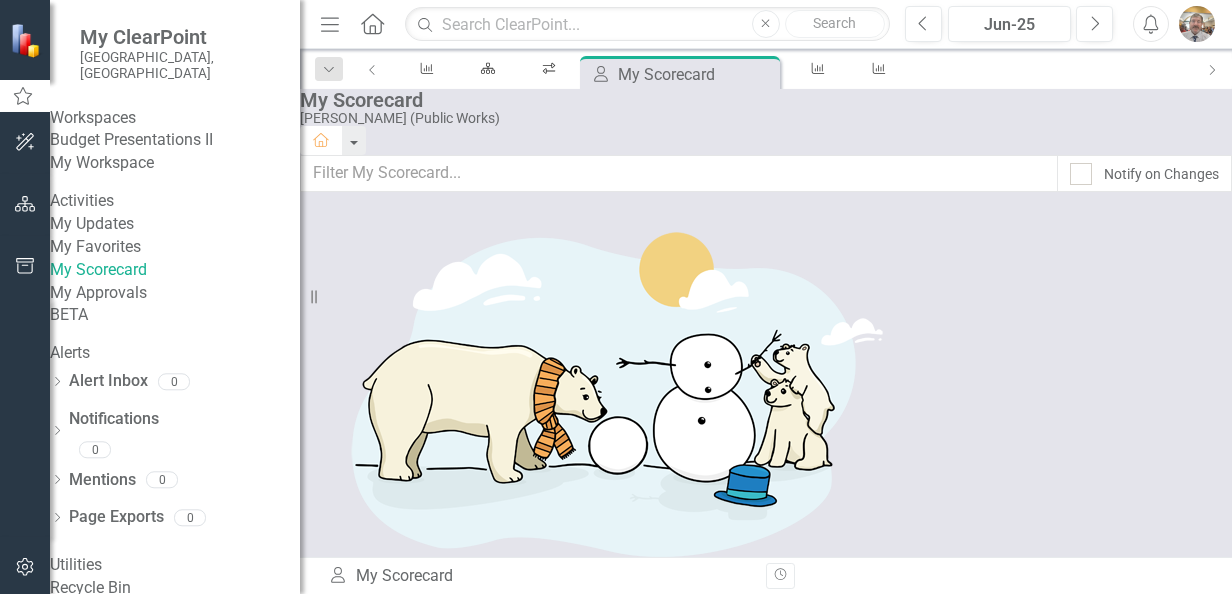 click on "Actual locate tickets completed" at bounding box center (413, 1181) 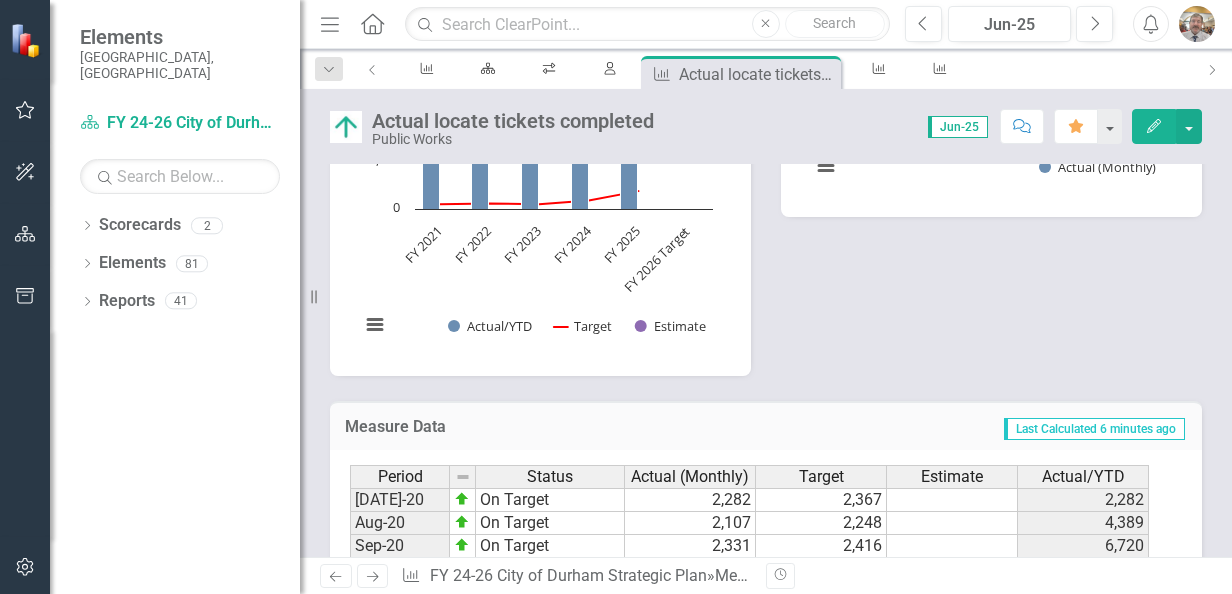 scroll, scrollTop: 551, scrollLeft: 0, axis: vertical 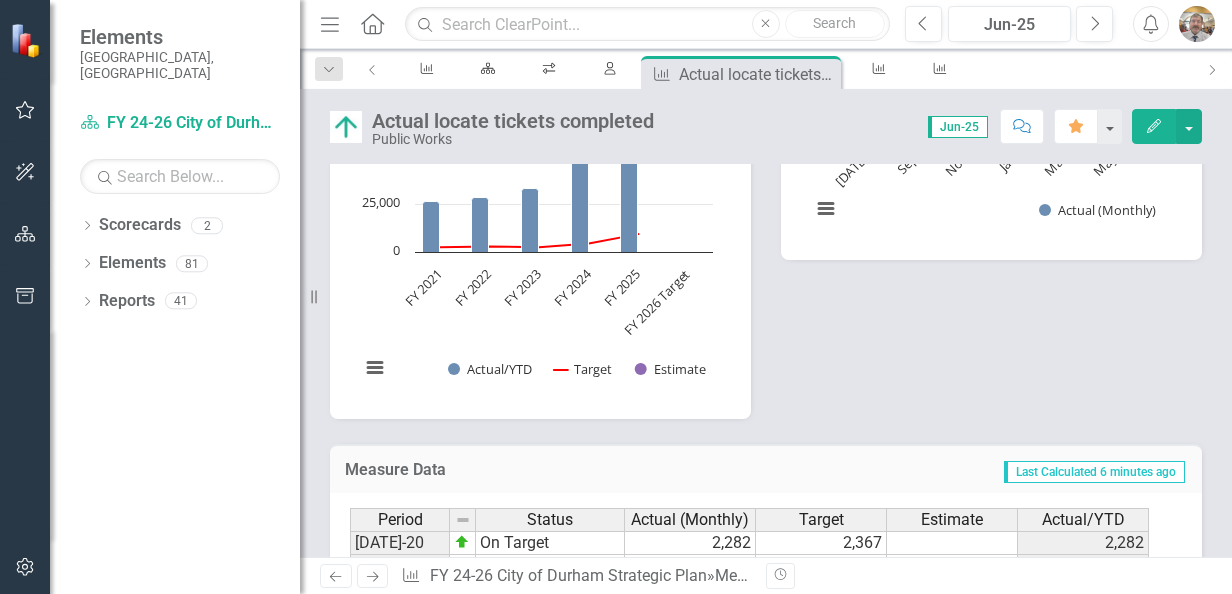 click on "Edit" at bounding box center (1154, 126) 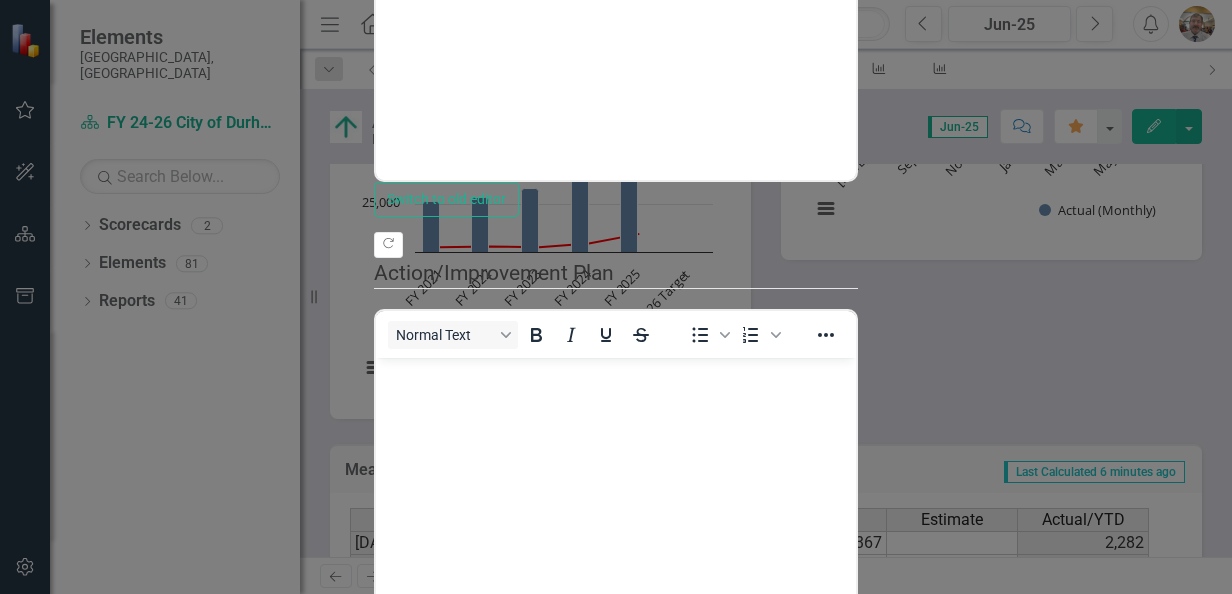 scroll, scrollTop: 0, scrollLeft: 0, axis: both 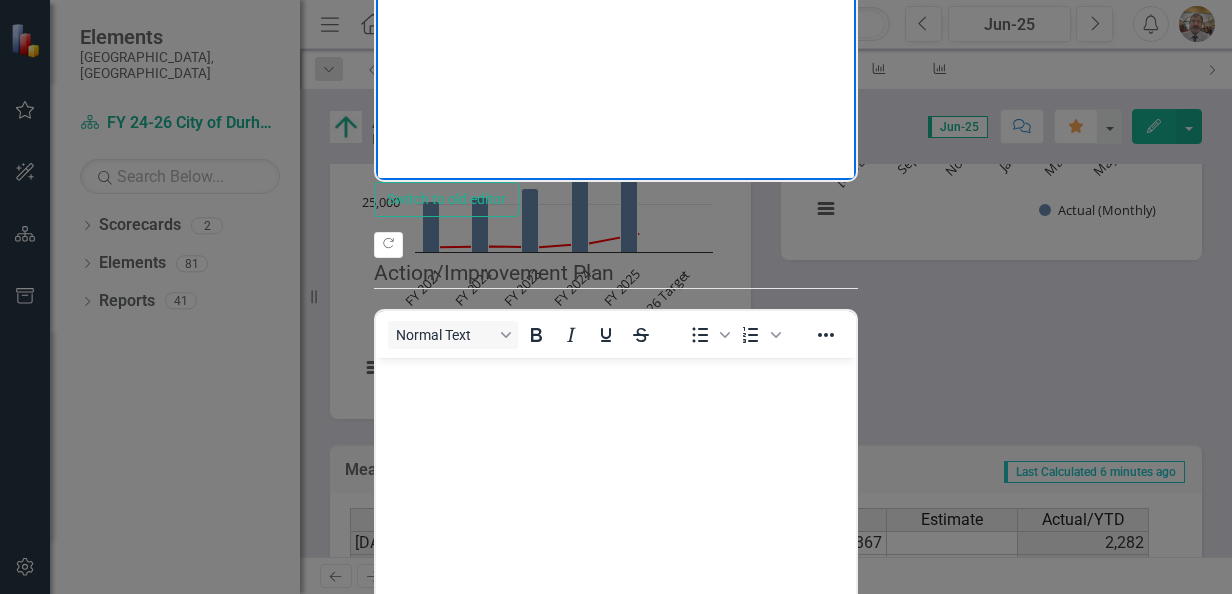 type 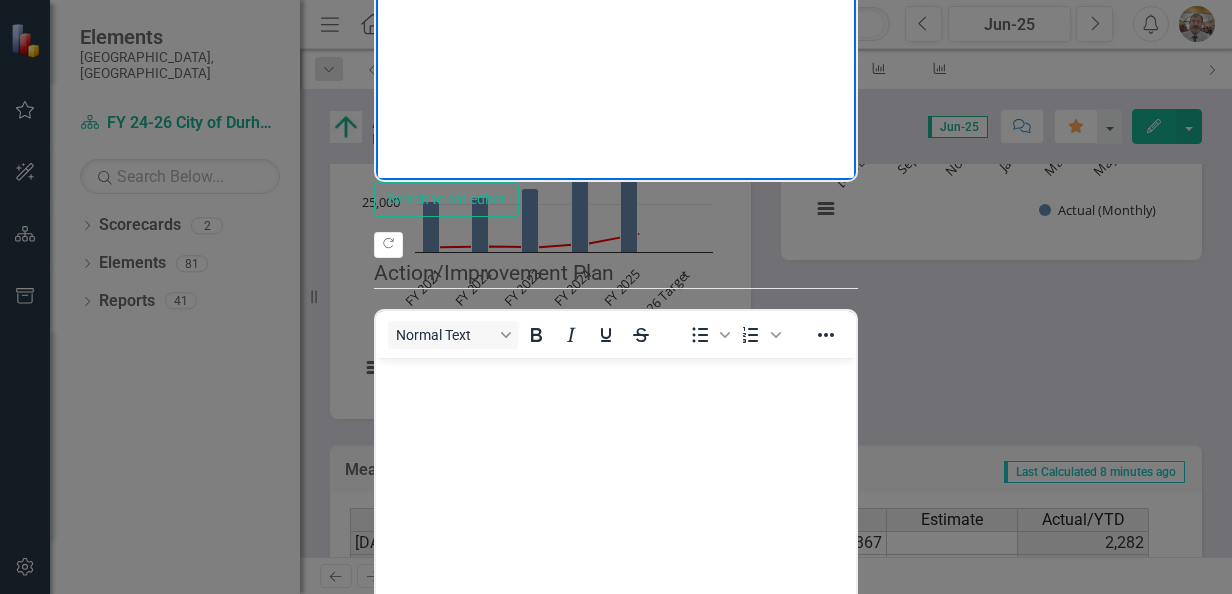 click on "Reporting the number of calls that must receive a response verses the number of call that did" at bounding box center (616, -140) 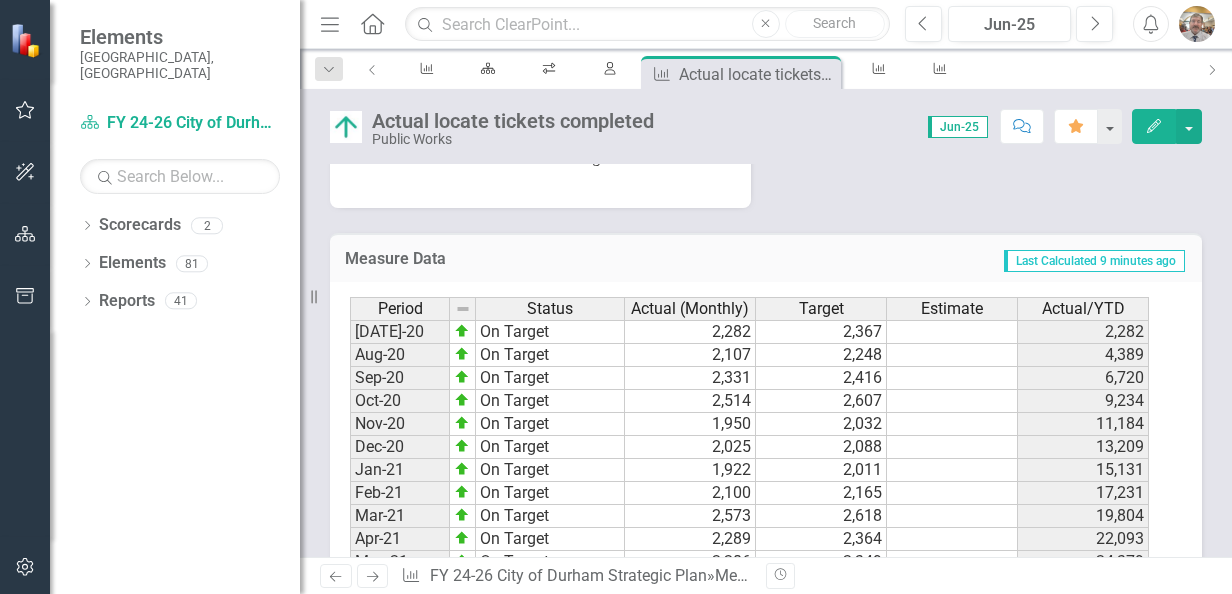 scroll, scrollTop: 851, scrollLeft: 0, axis: vertical 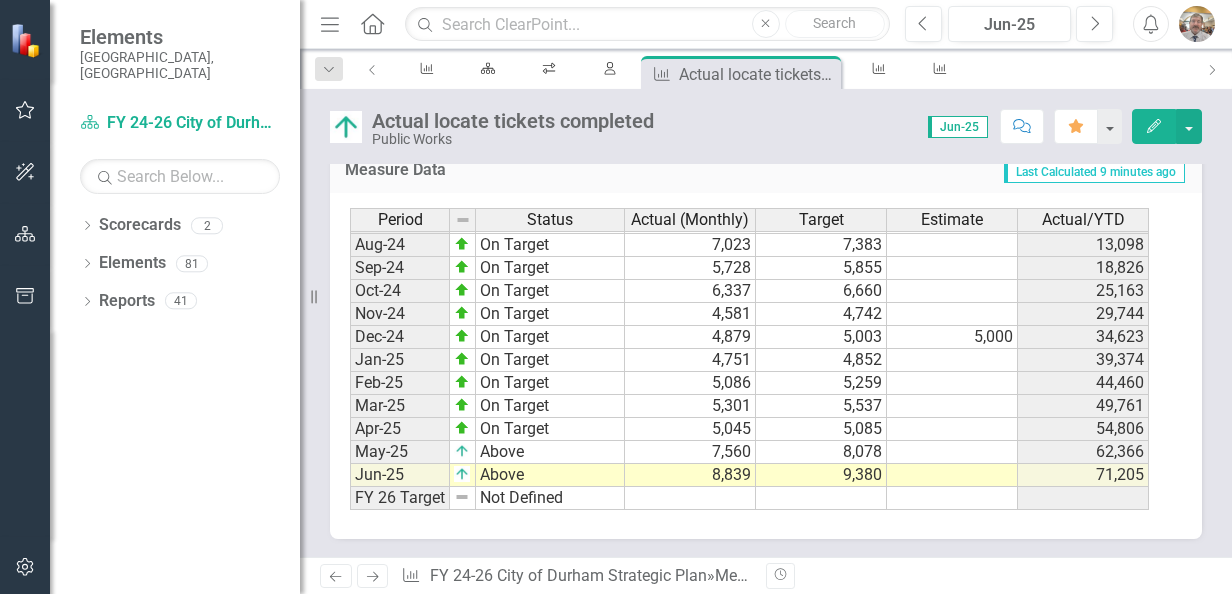 type 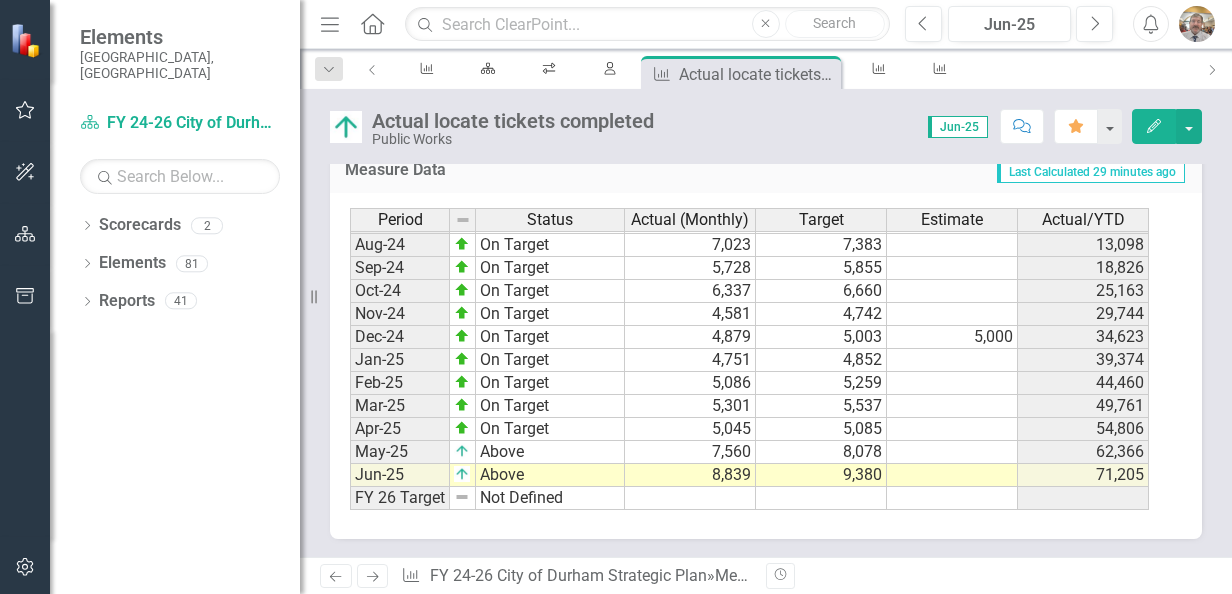 click at bounding box center (1197, 24) 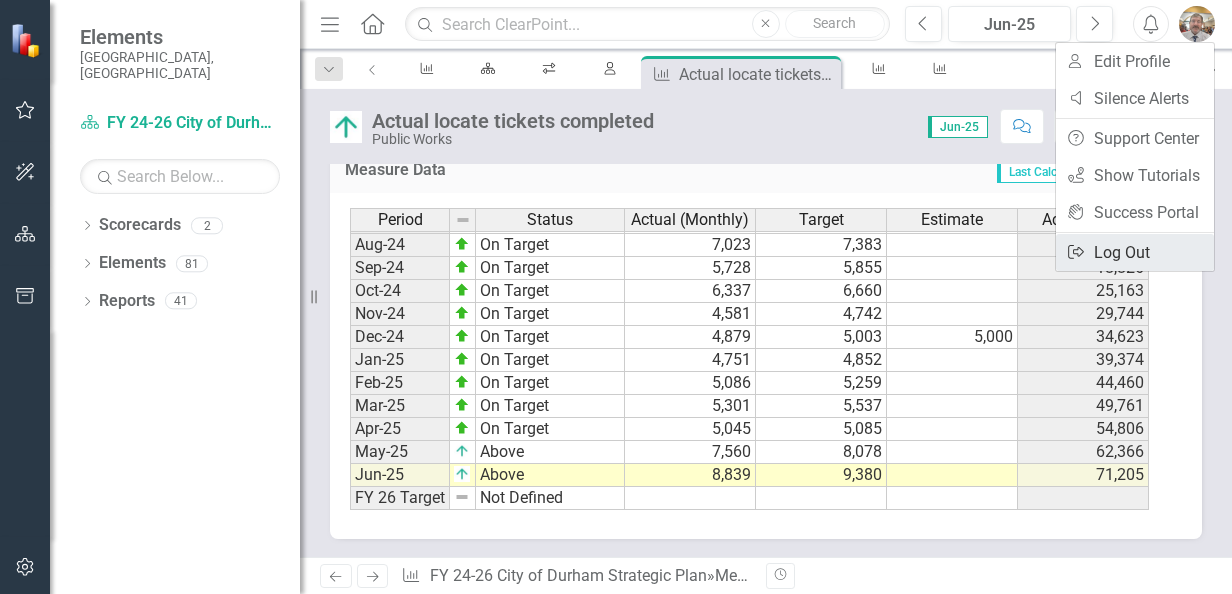 click on "Logout Log Out" at bounding box center [1135, 252] 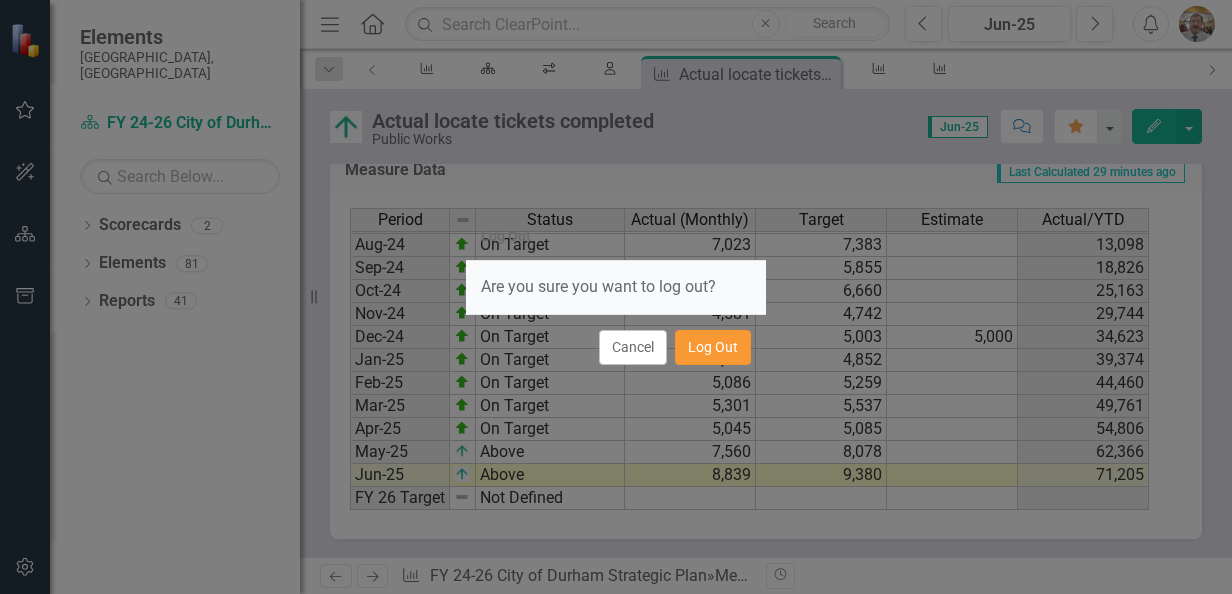 click on "Log Out" at bounding box center [713, 347] 